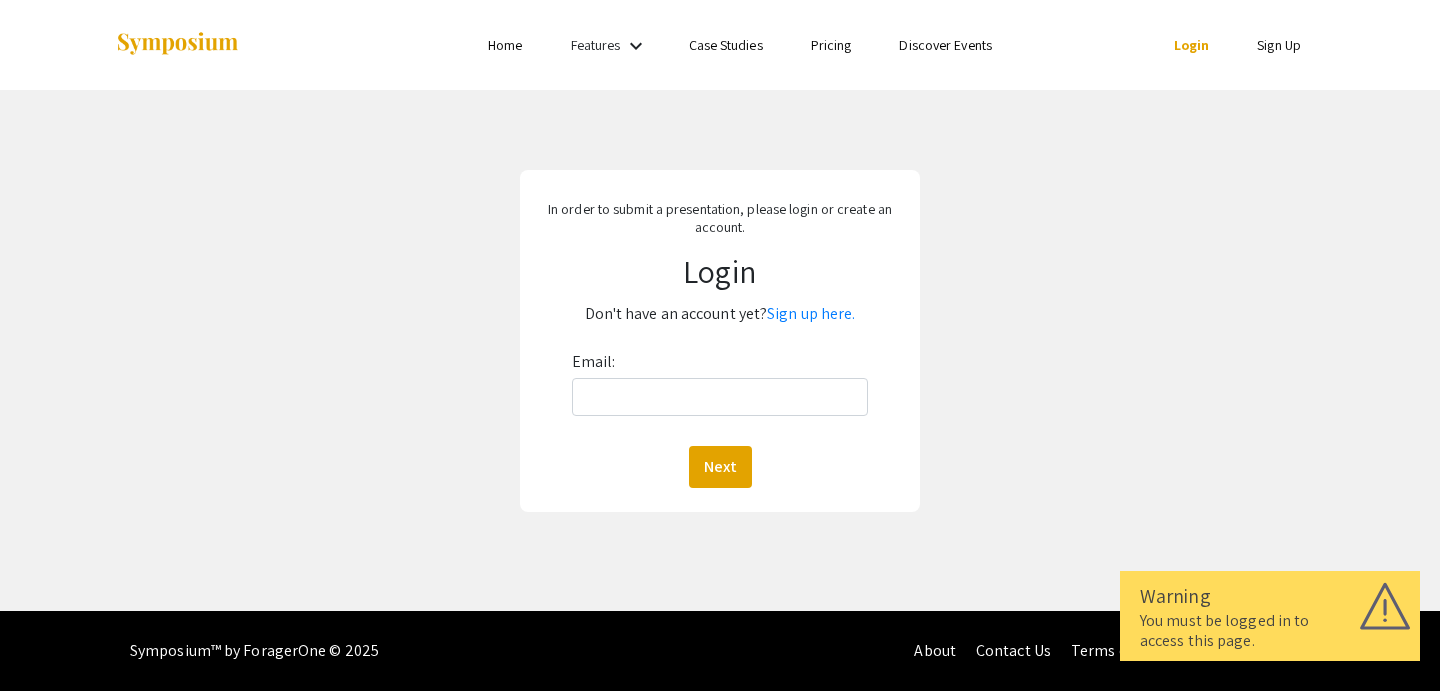 scroll, scrollTop: 0, scrollLeft: 0, axis: both 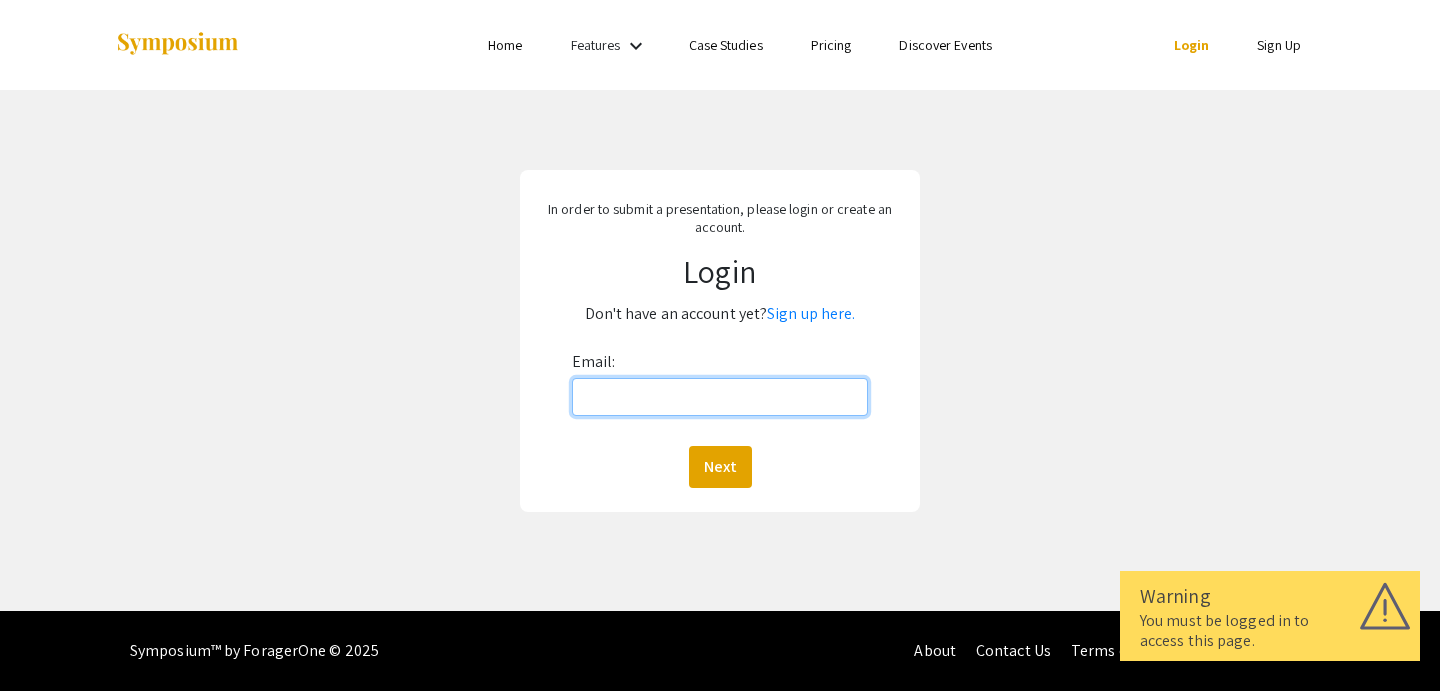 click on "Email:" at bounding box center [720, 397] 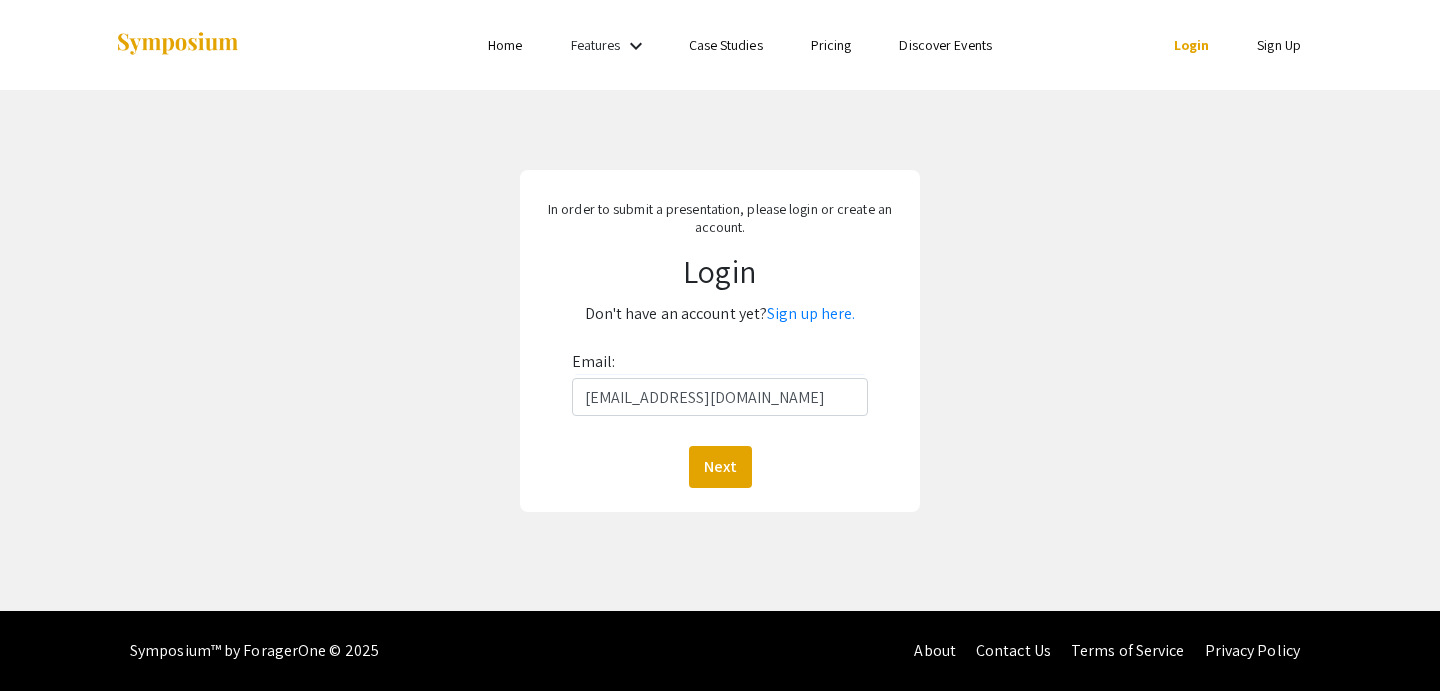 click on "Email: [EMAIL_ADDRESS][DOMAIN_NAME]  Next" 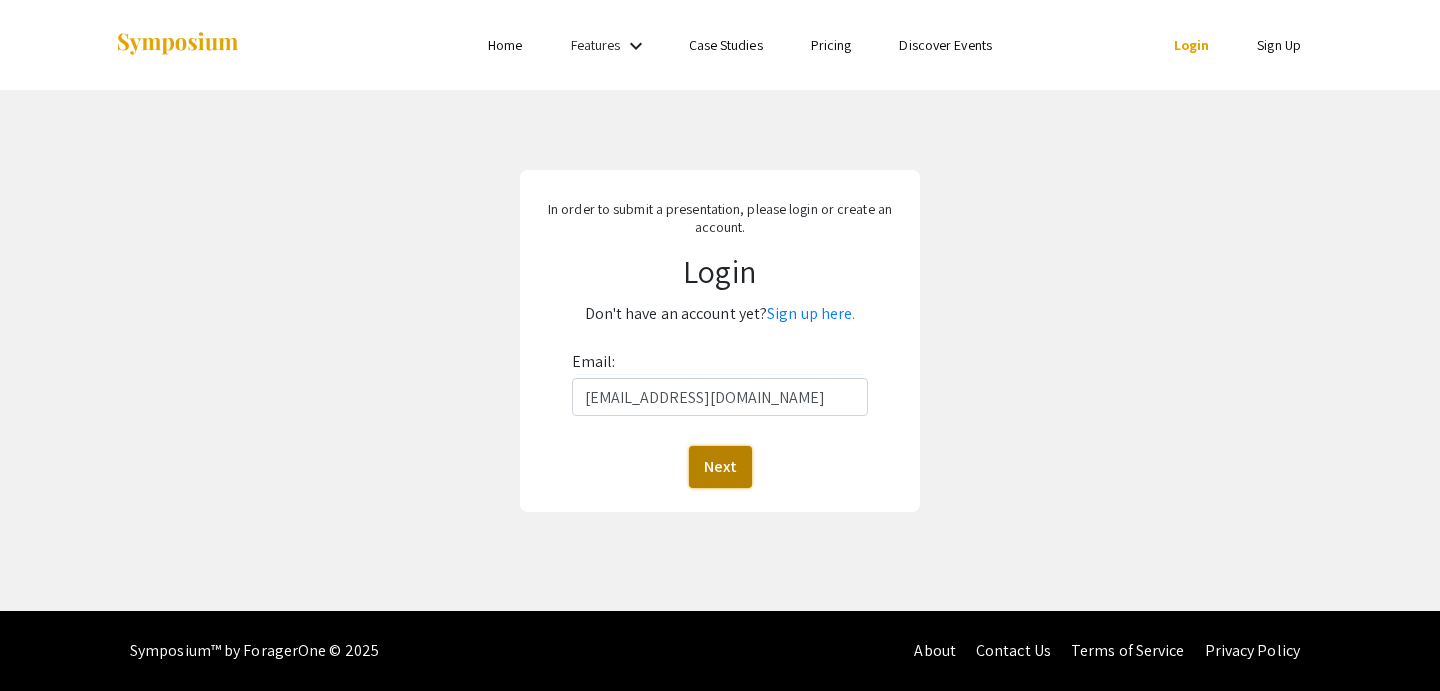 click on "Next" 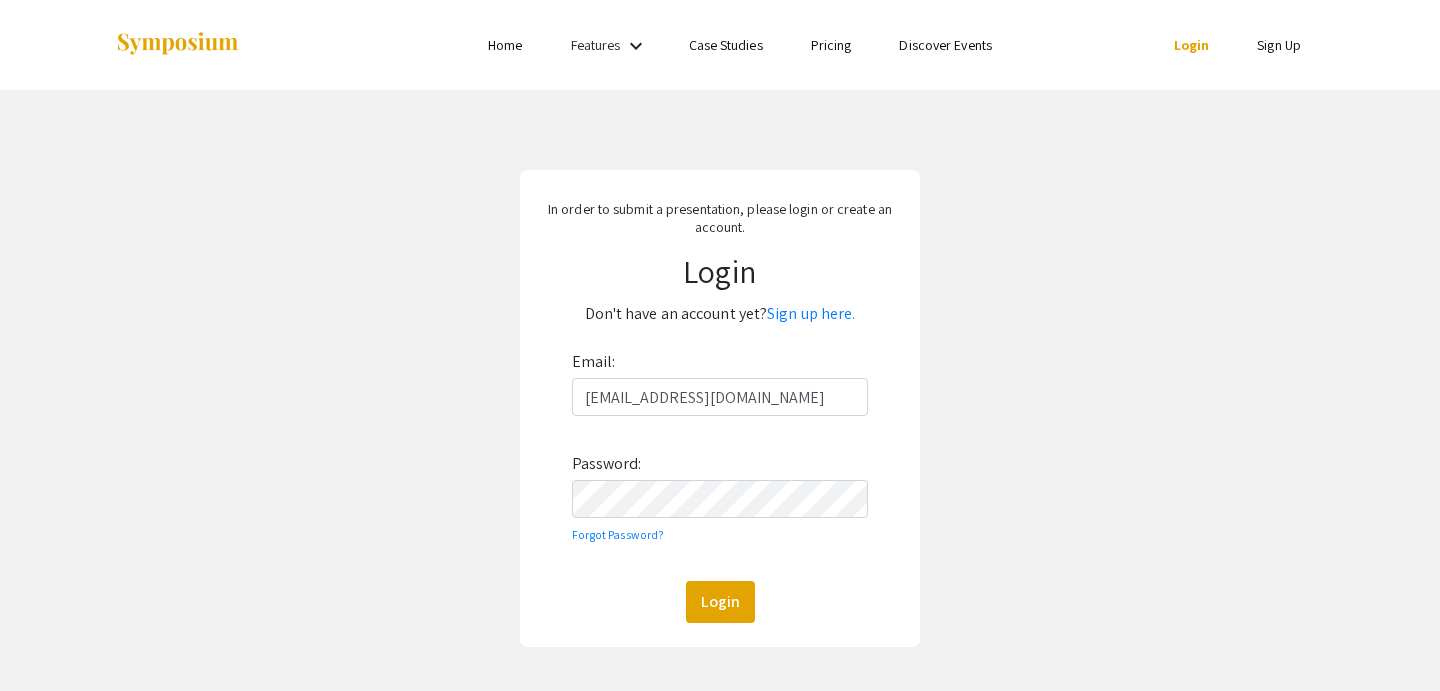 click on "In order to submit a presentation, please login or create an account. Login  Don't have an account yet?  Sign up here. Email: [EMAIL_ADDRESS][DOMAIN_NAME] Password: Forgot Password?  Login" 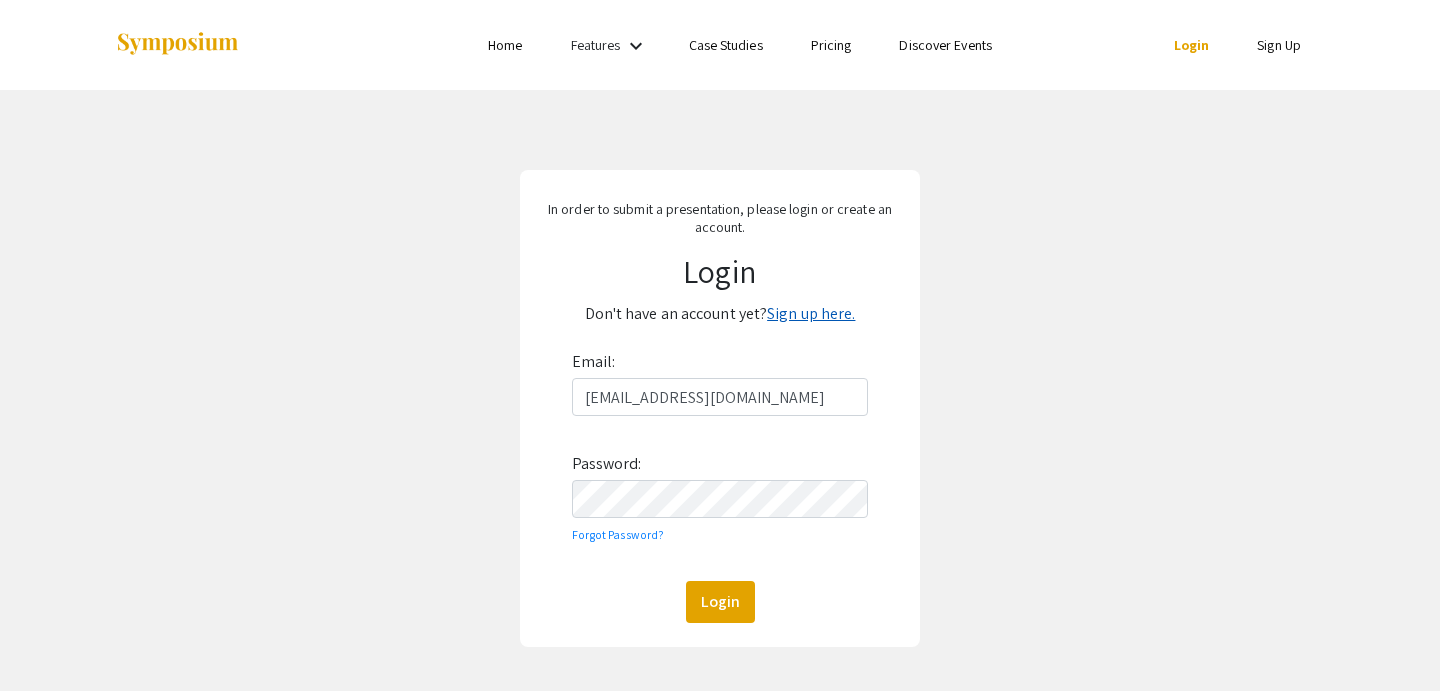 click on "Sign up here." 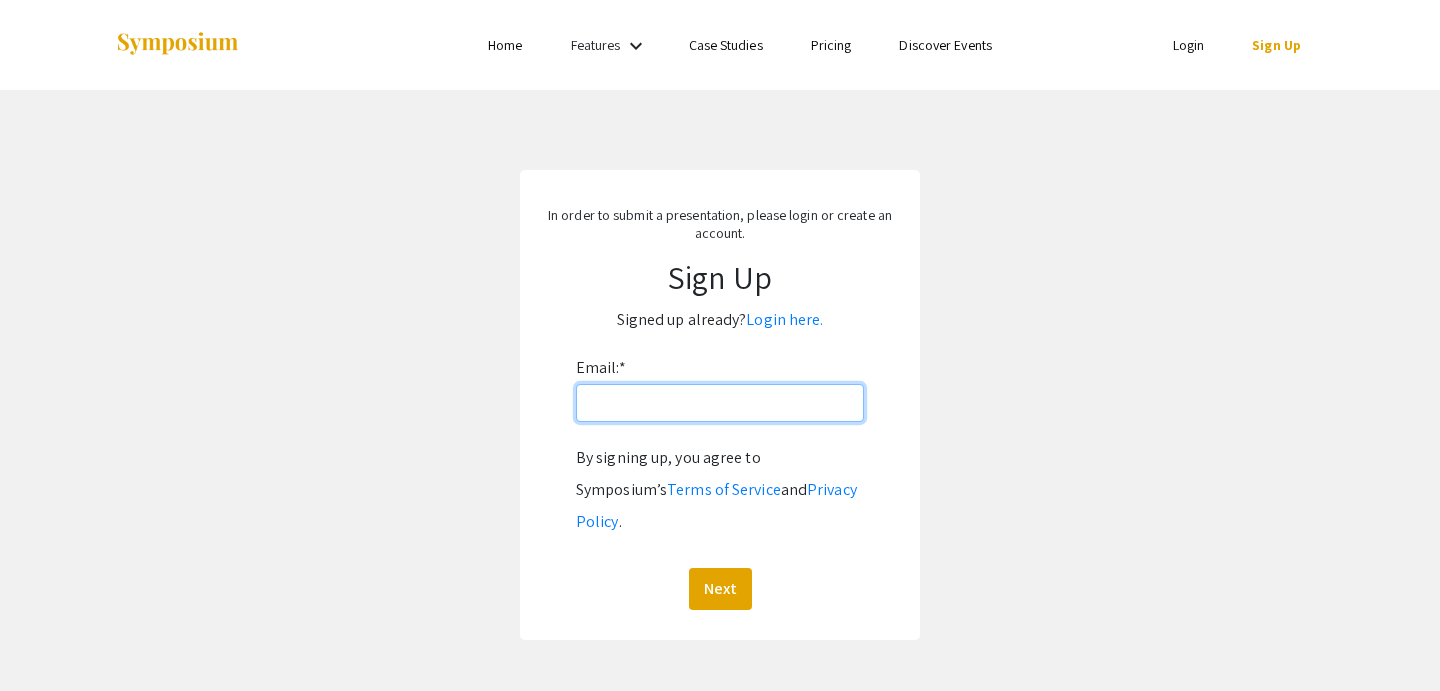 click on "Email:  *" at bounding box center [720, 403] 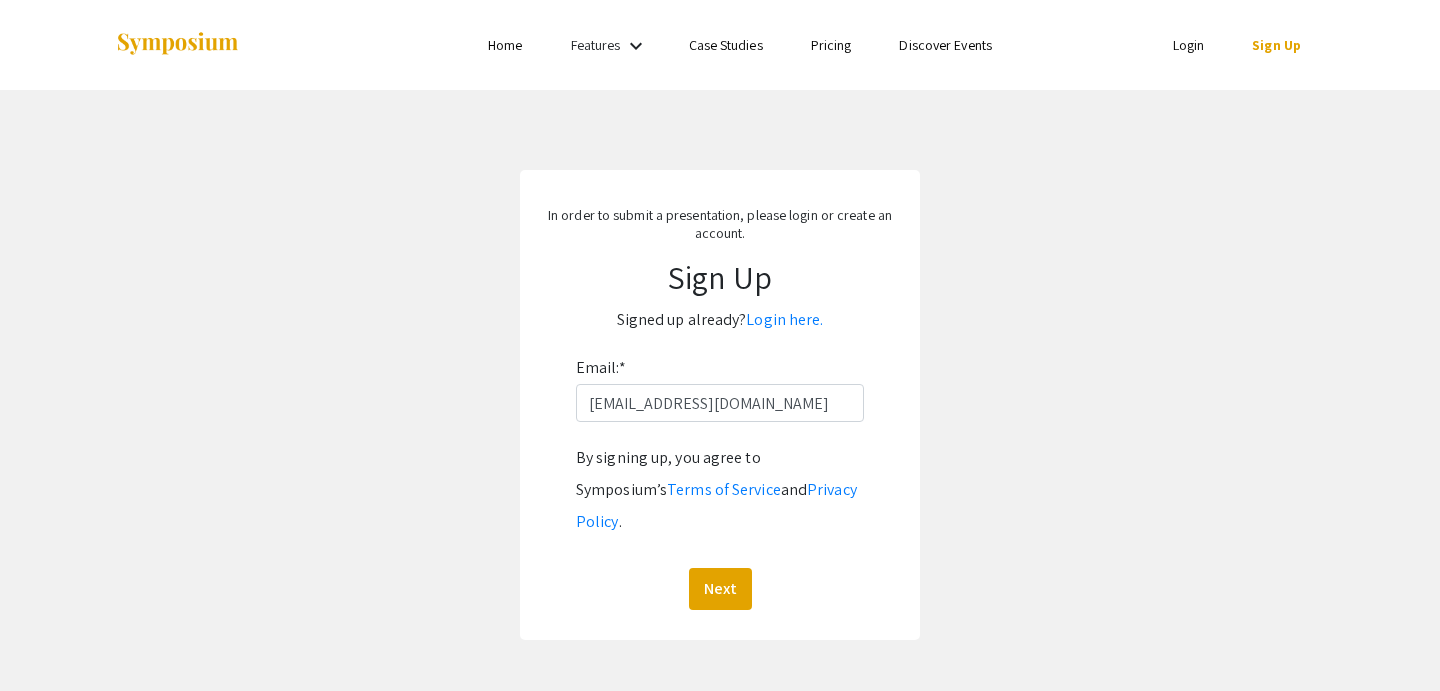 click on "By signing up, you agree to Symposium’s  Terms of Service  and  Privacy Policy .  Next" 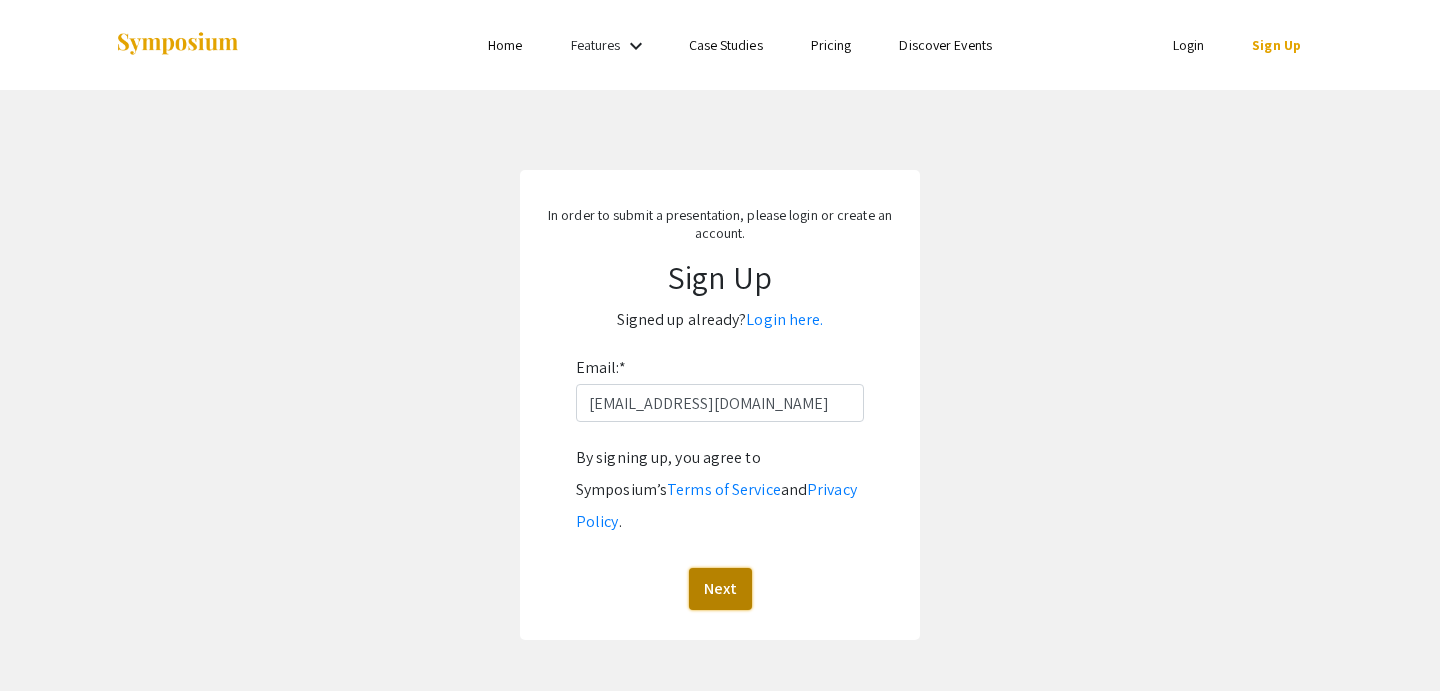 click on "Next" 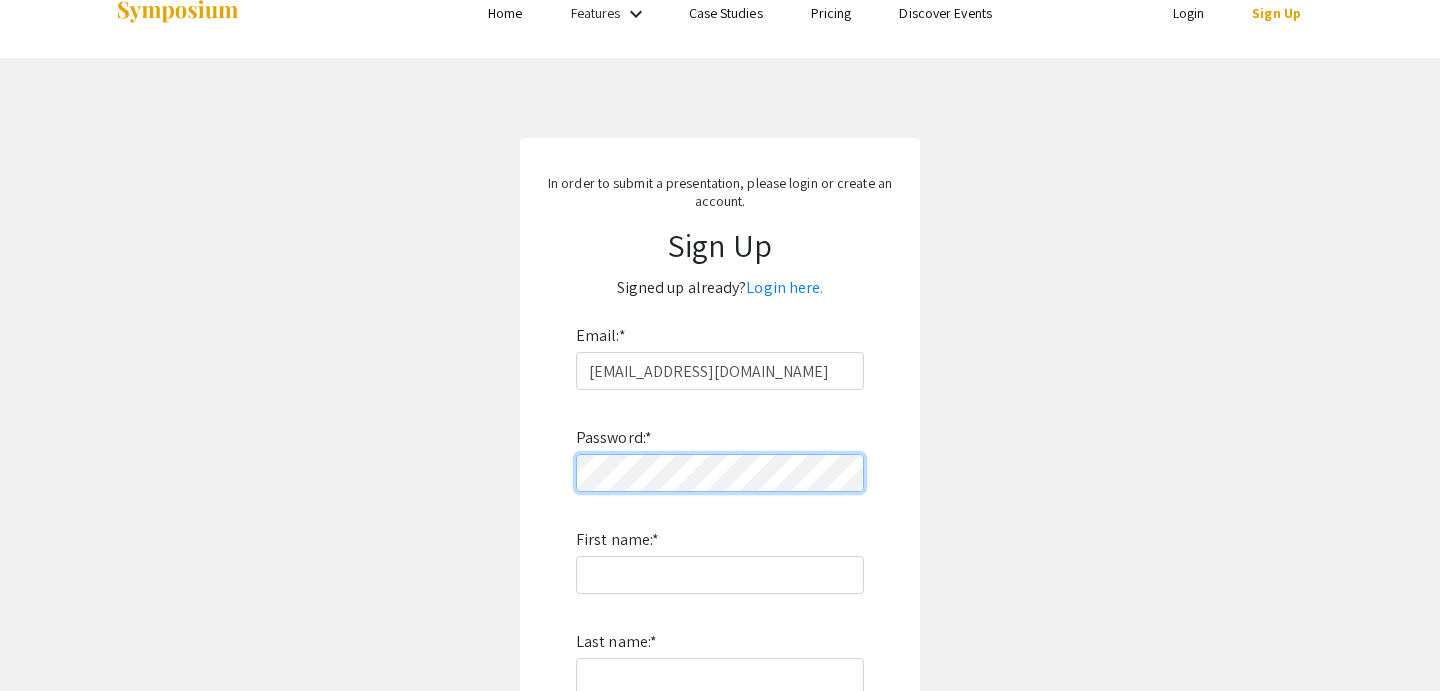 scroll, scrollTop: 39, scrollLeft: 0, axis: vertical 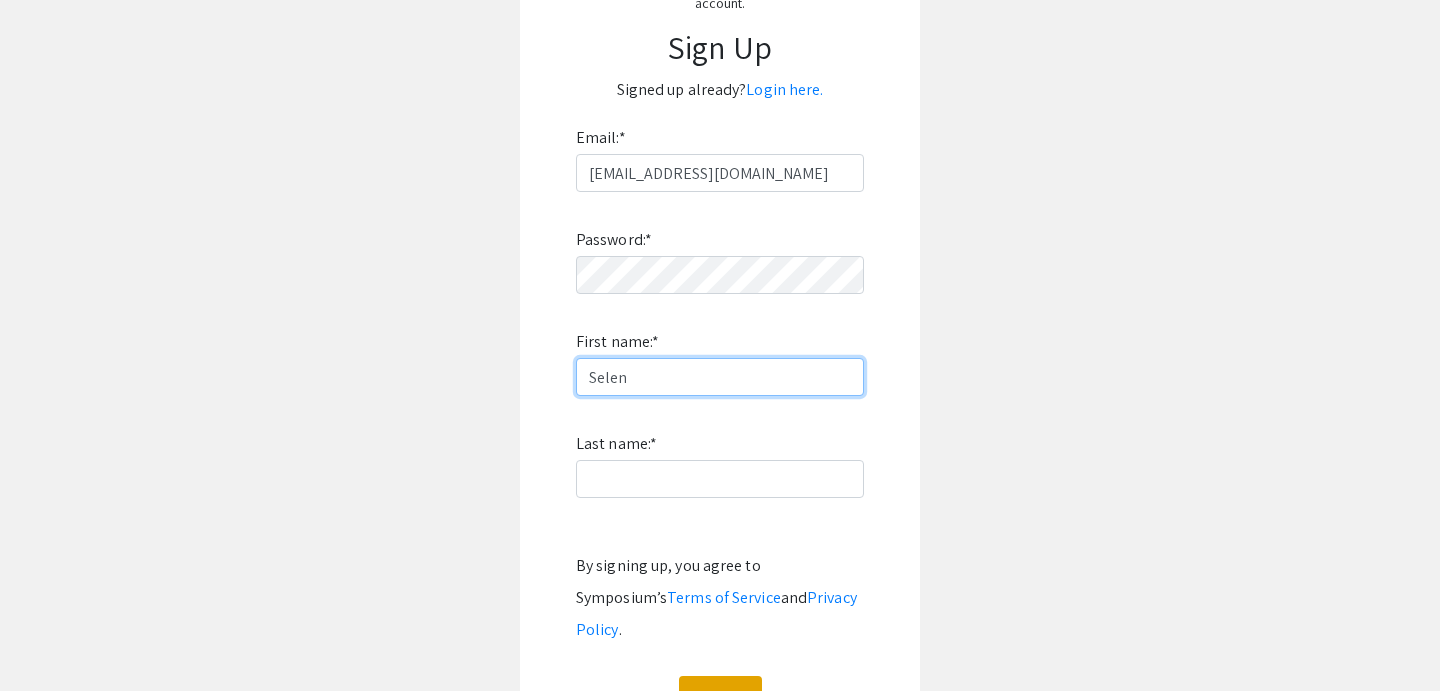 type on "[PERSON_NAME]" 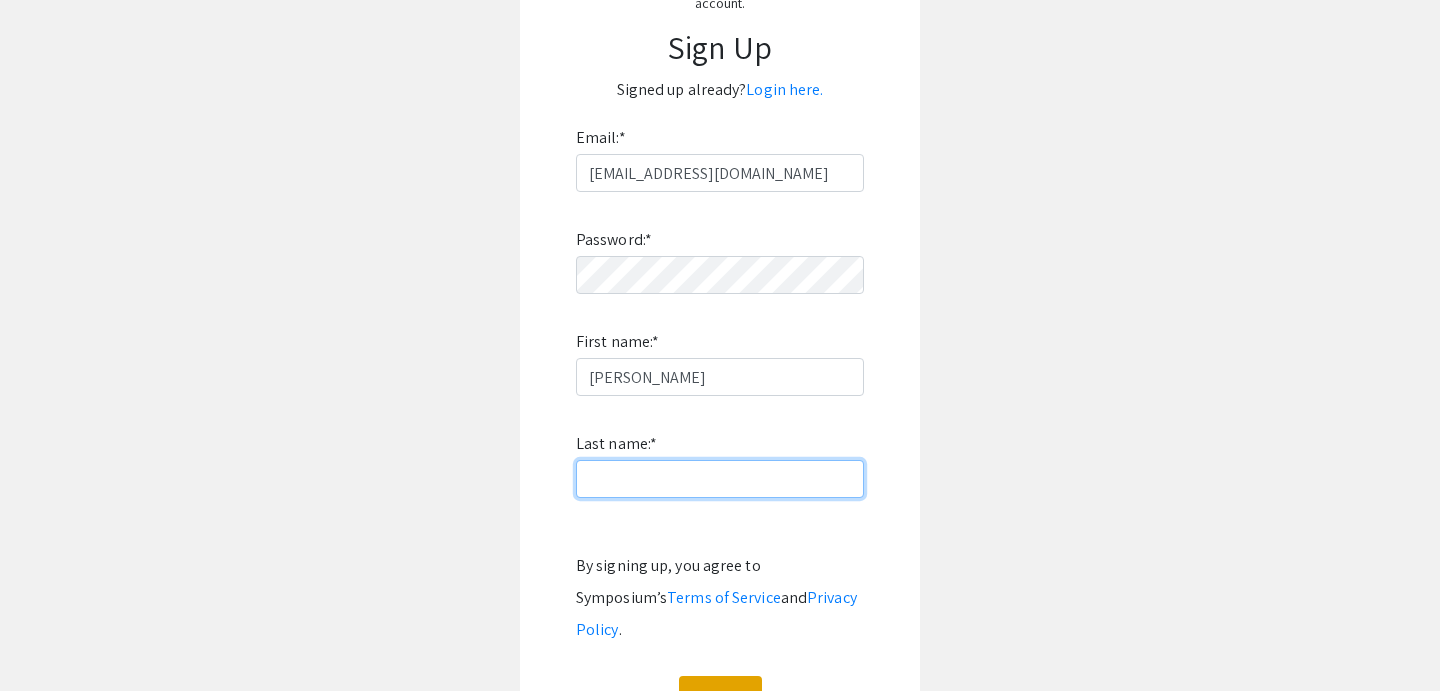 type on "Reno" 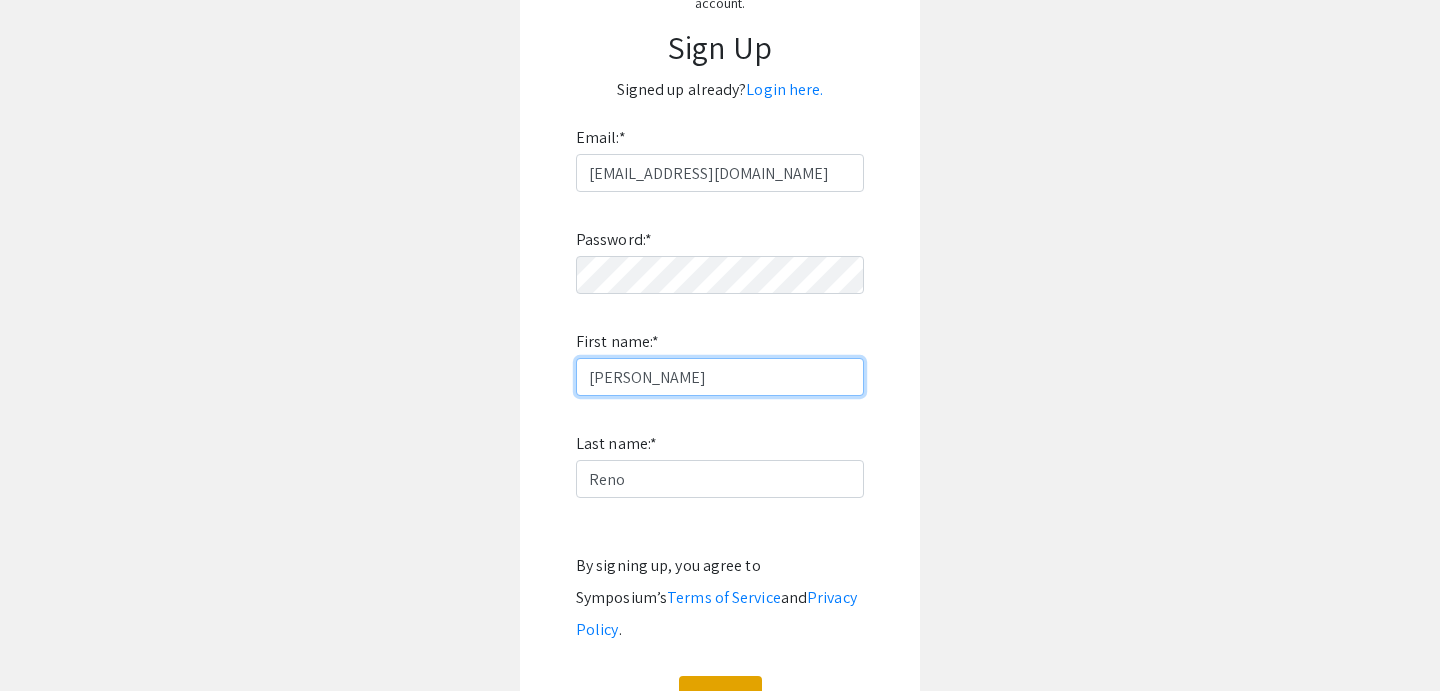 scroll, scrollTop: 280, scrollLeft: 0, axis: vertical 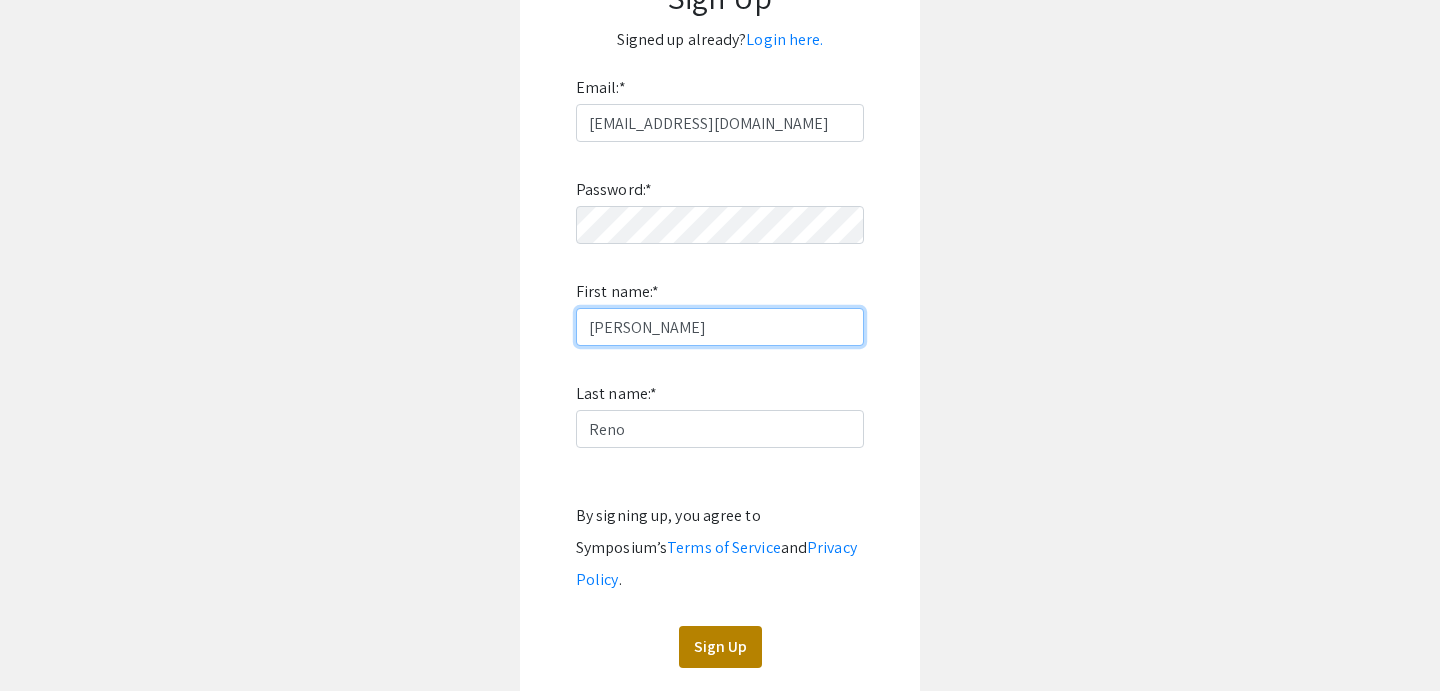 type on "[PERSON_NAME]" 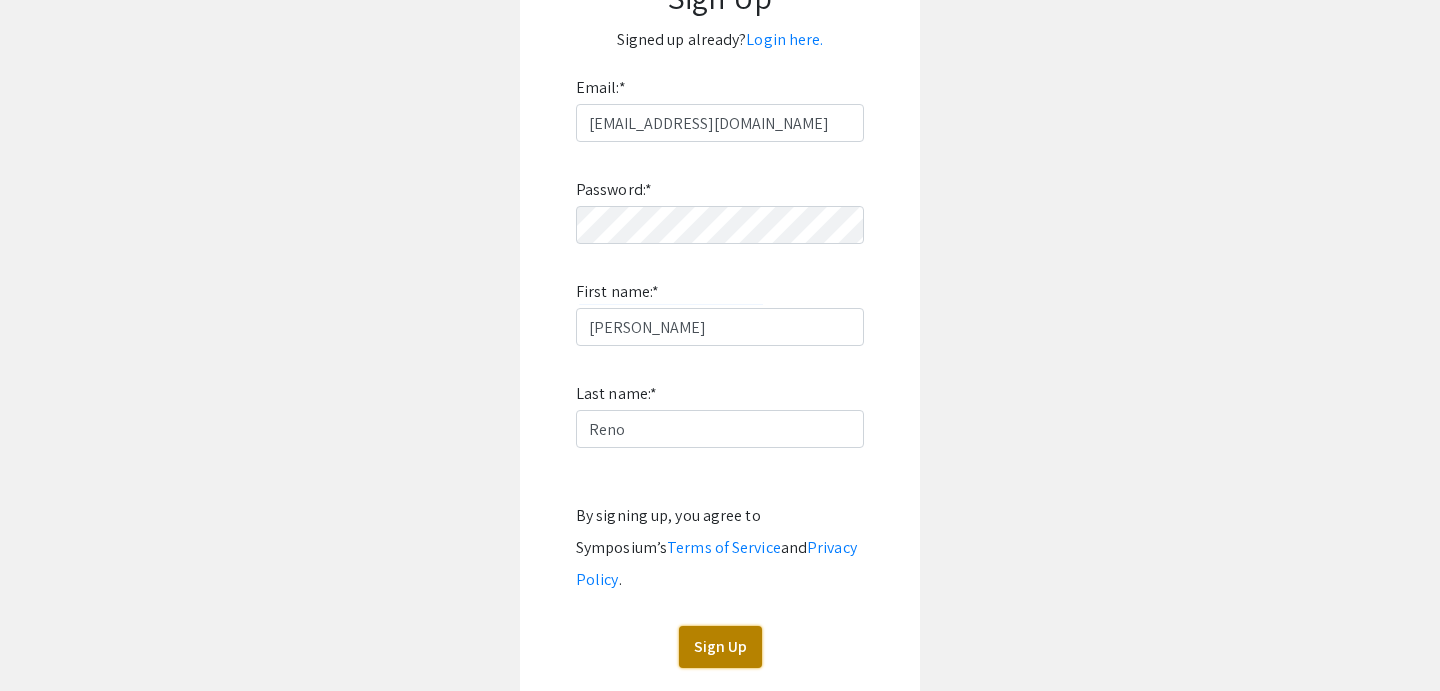 click on "Sign Up" 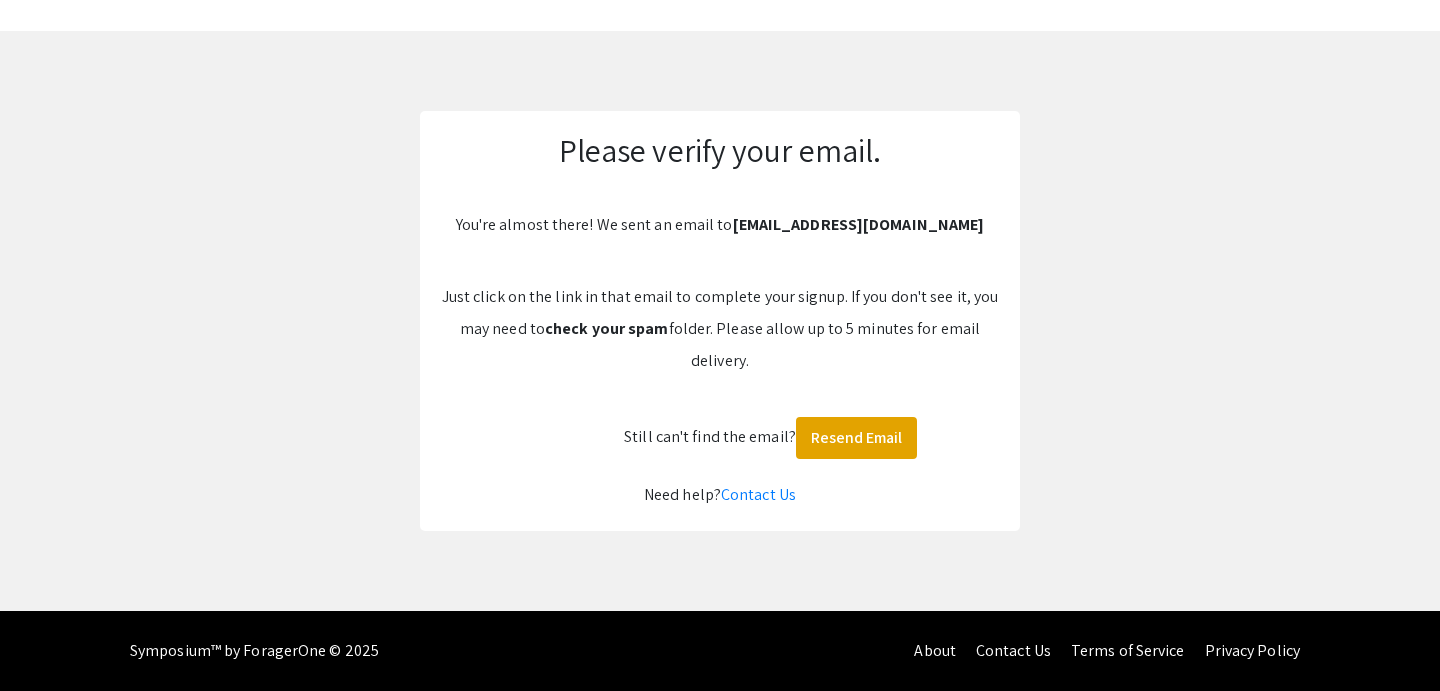 scroll, scrollTop: 59, scrollLeft: 0, axis: vertical 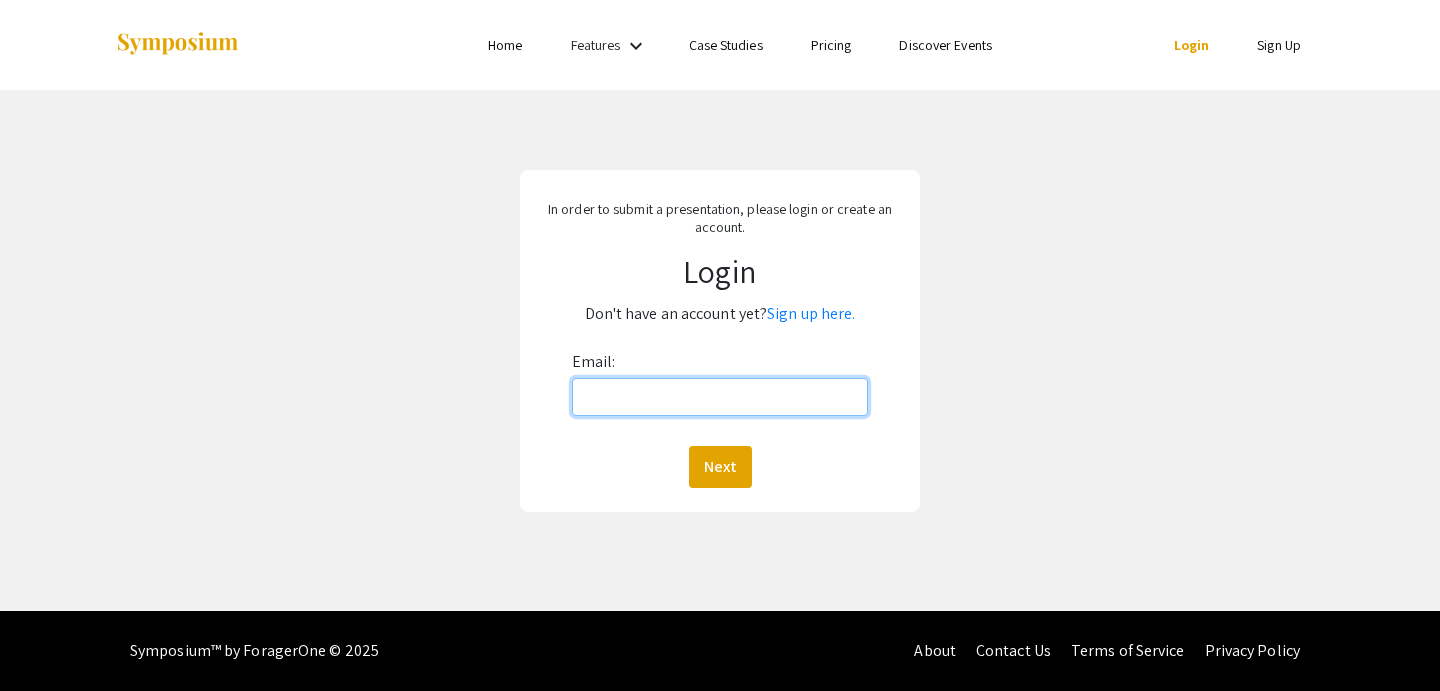 click on "Email:" at bounding box center (720, 397) 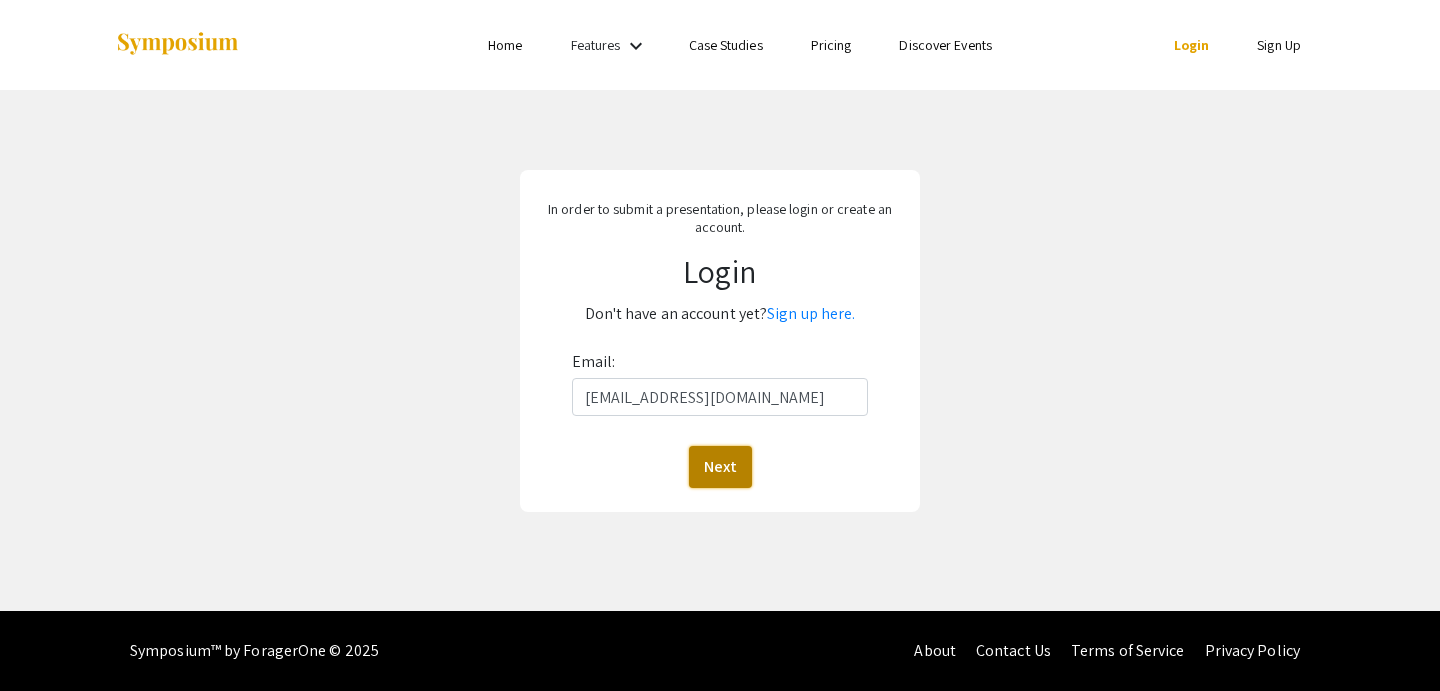 click on "Next" 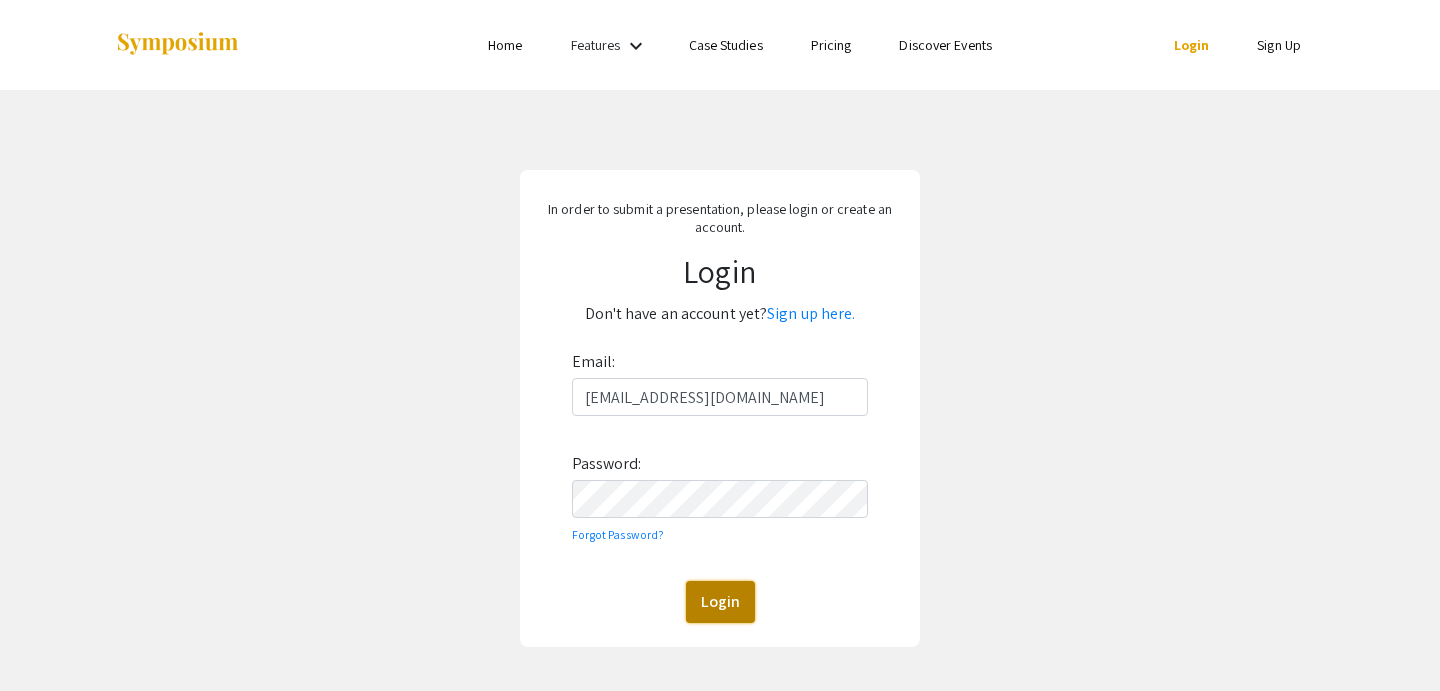 click on "Login" 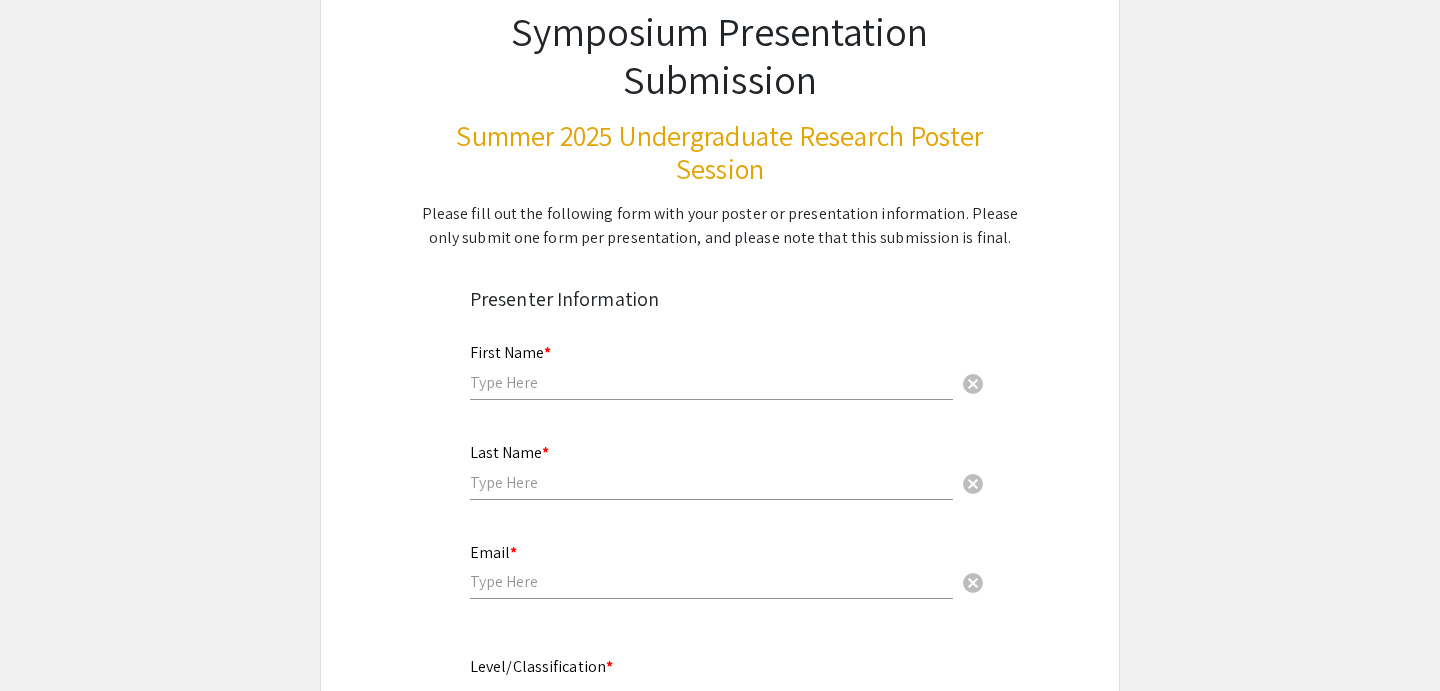 scroll, scrollTop: 162, scrollLeft: 0, axis: vertical 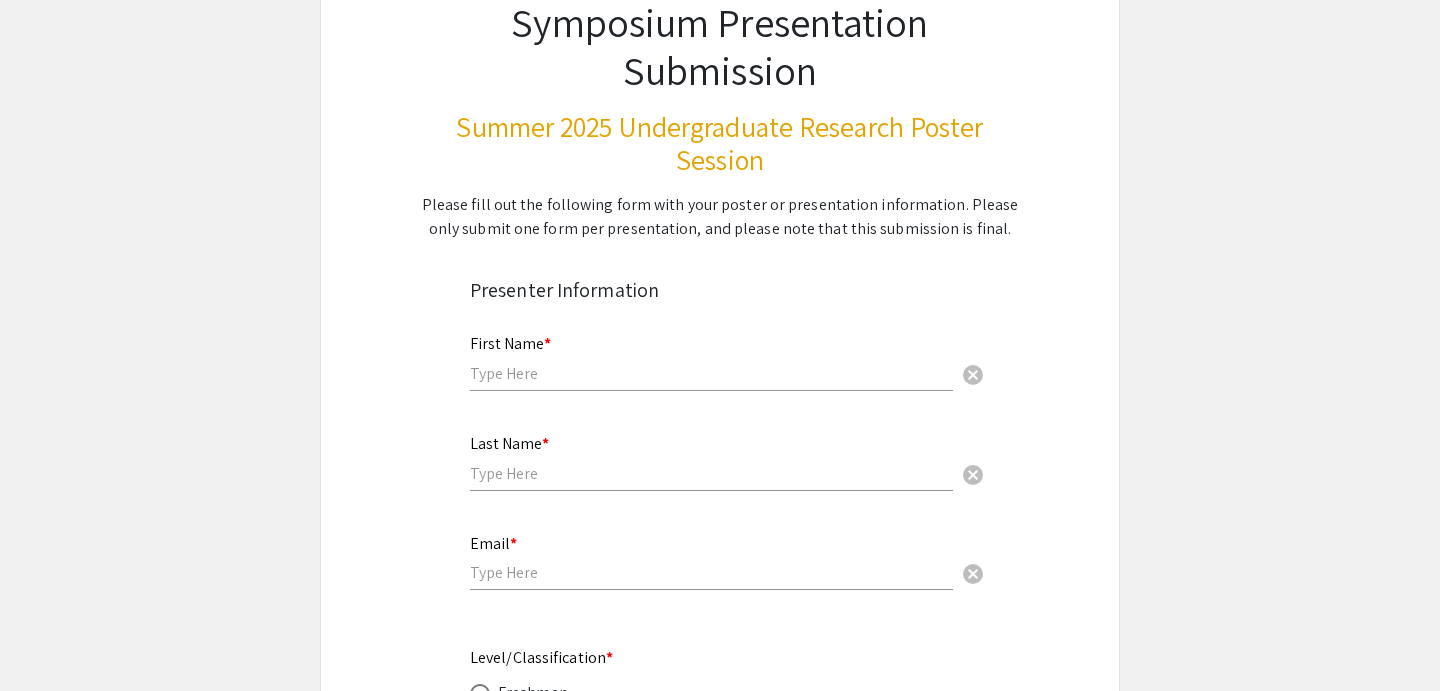 click at bounding box center [711, 373] 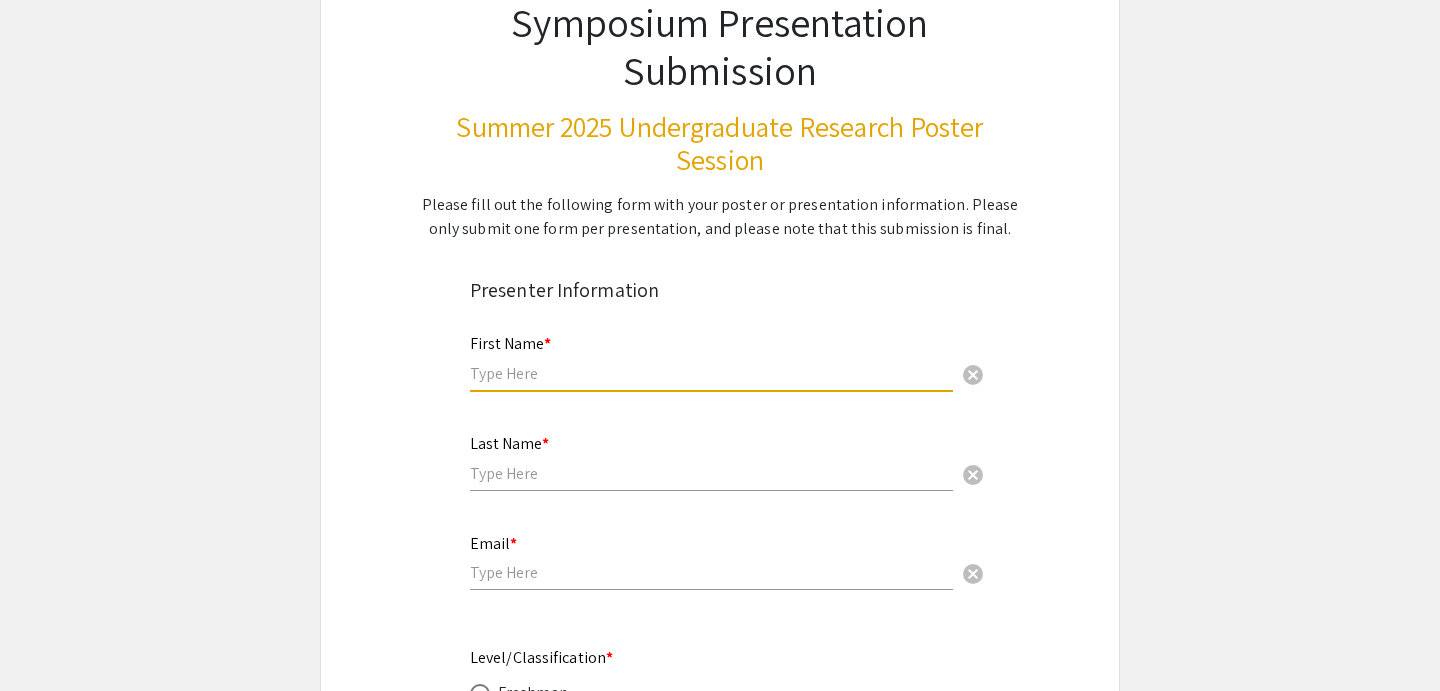 type on "[PERSON_NAME]" 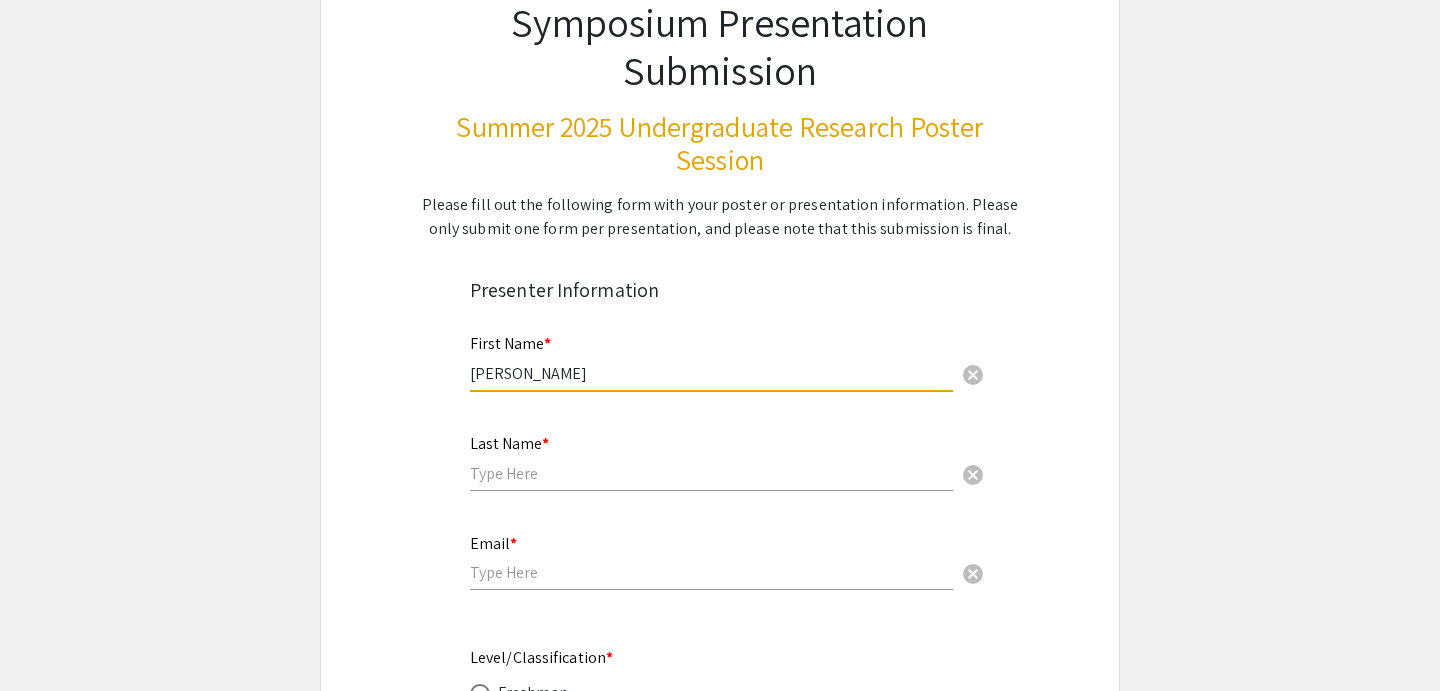 type on "Reno" 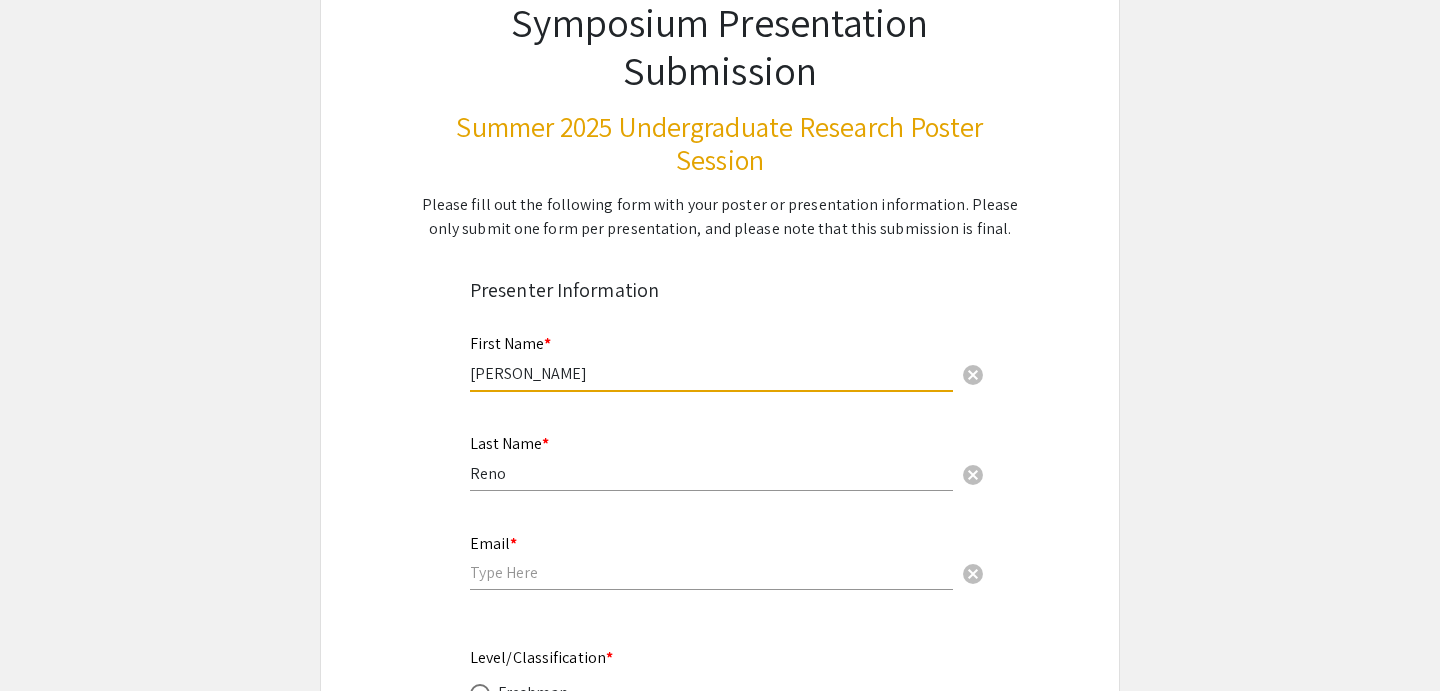 type on "[EMAIL_ADDRESS][DOMAIN_NAME]" 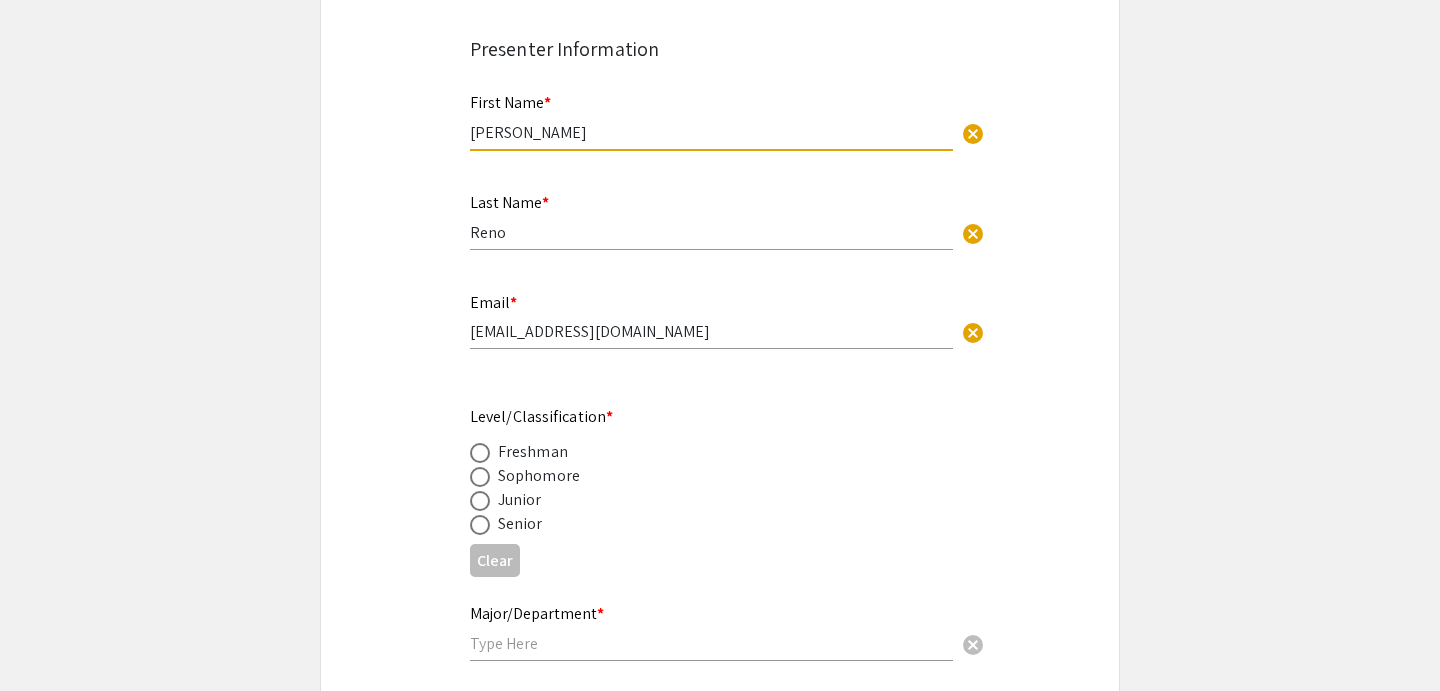 scroll, scrollTop: 418, scrollLeft: 0, axis: vertical 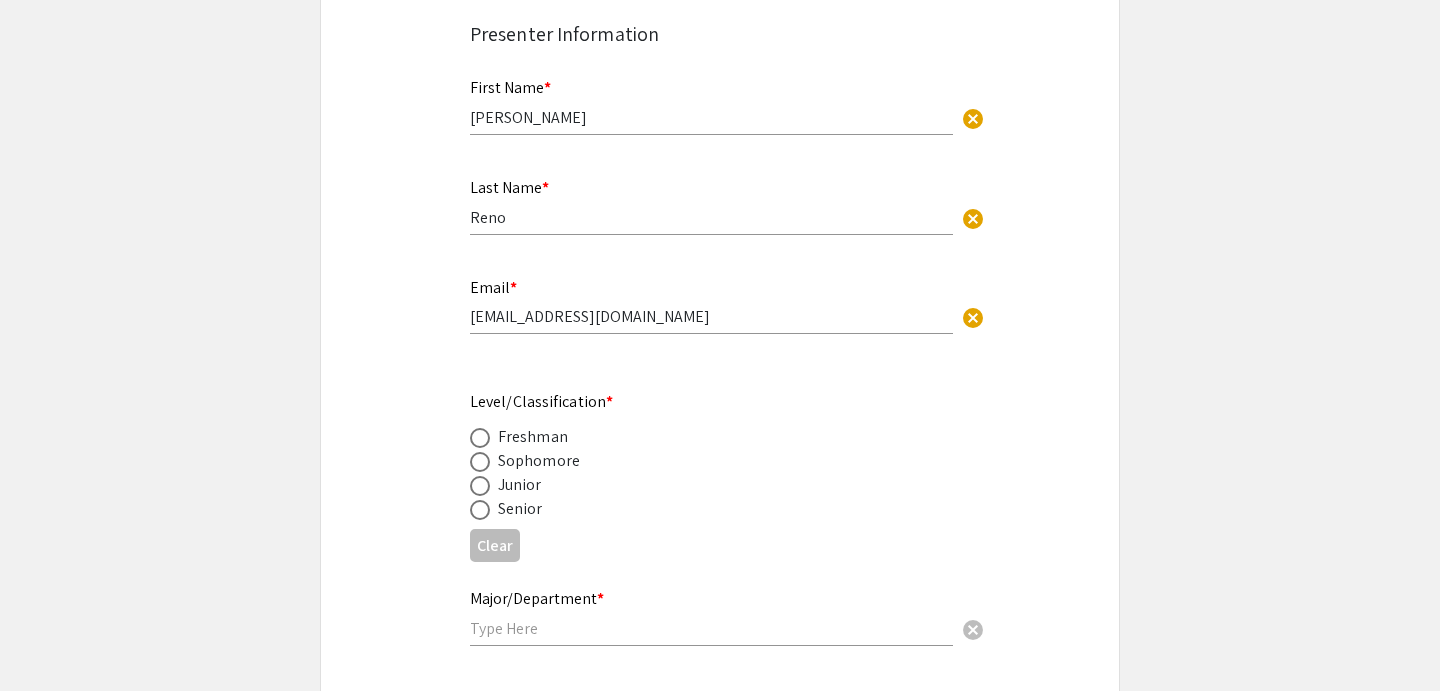 click on "Senior" 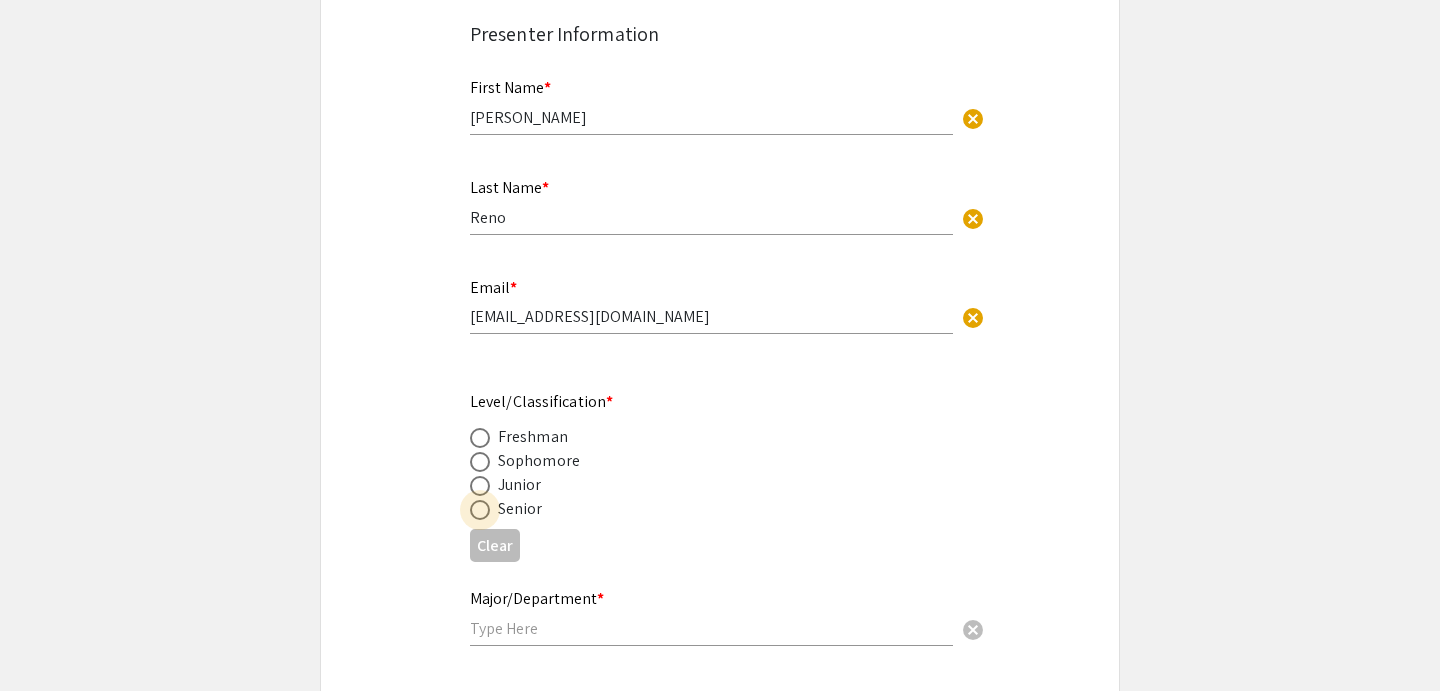 click at bounding box center [480, 510] 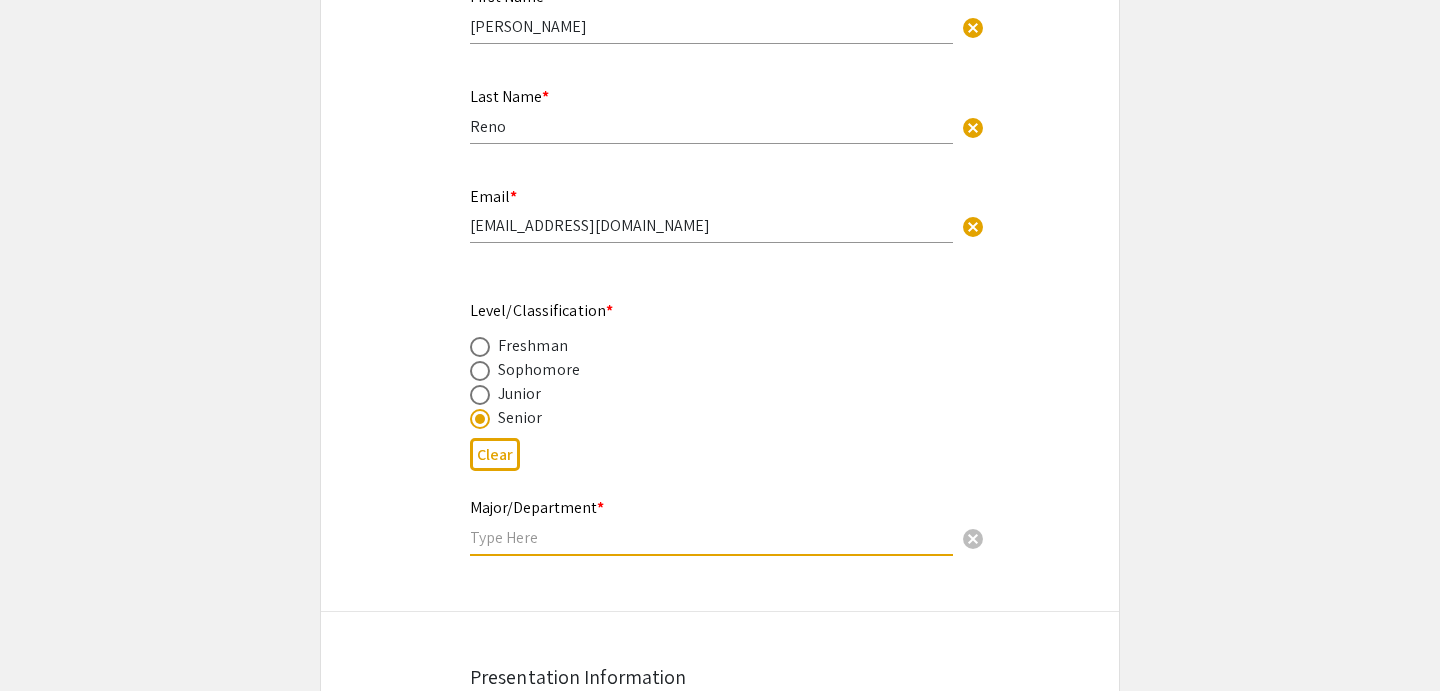 click at bounding box center [711, 537] 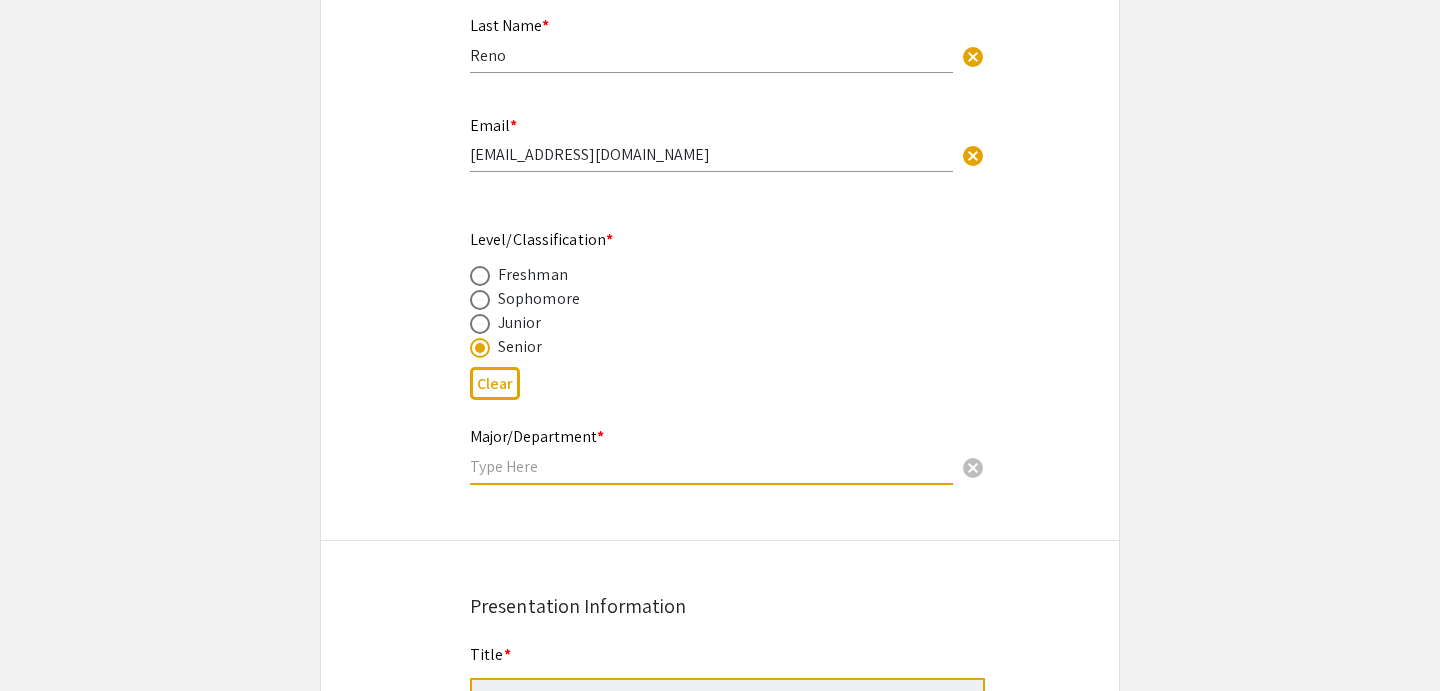 scroll, scrollTop: 585, scrollLeft: 0, axis: vertical 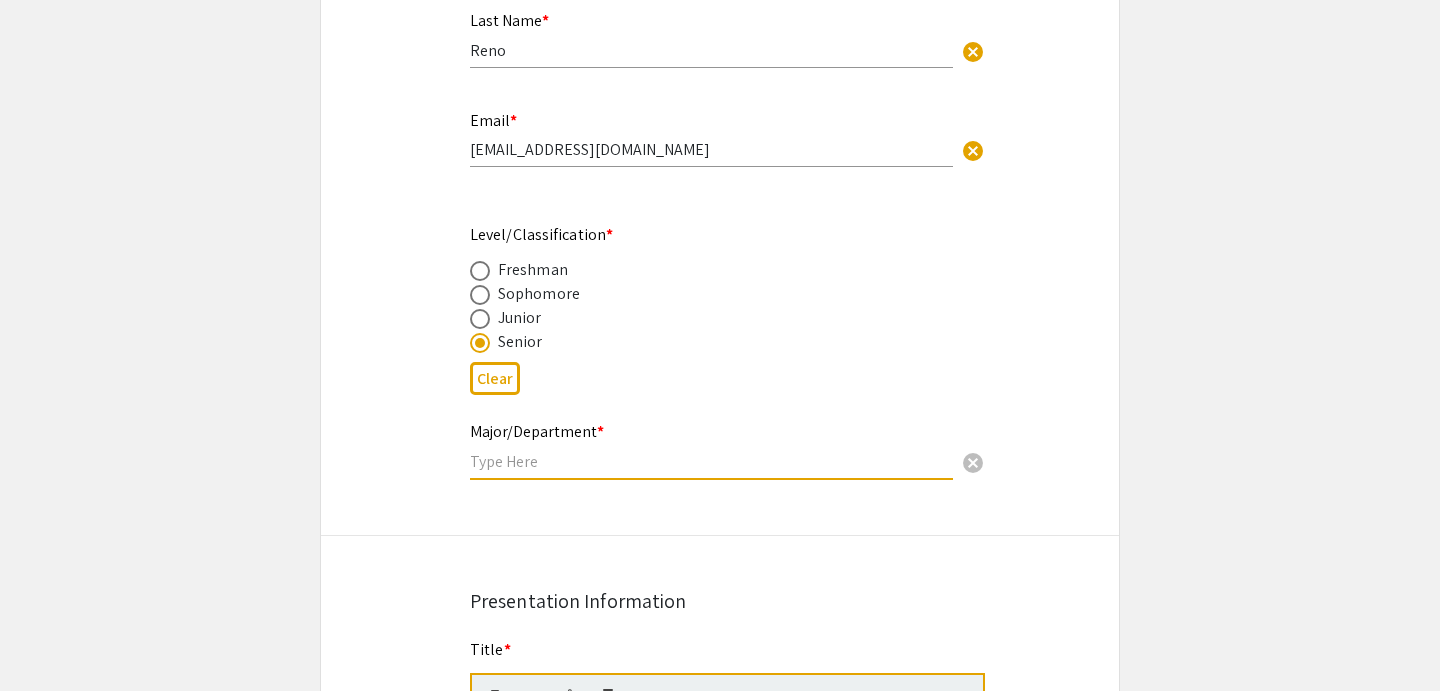 click on "Symposium Presentation Submission Summer 2025 Undergraduate Research Poster Session  Please fill out the following form with your poster or presentation information. Please only submit one form per presentation, and please note that this submission is final.   Presenter Information  First Name * Selena cancel This field is required. Last Name * Reno cancel This field is required. Email * s761r427@ku.edu cancel This field is required. Level/Classification *   Freshman   Sophomore   Junior   Senior  Clear  Major/Department * cancel This field is required. Presentation Information Title *                                 This field is required. Abstract or Description * Please note when pasting your abstract, certain formatting (e.g. bold, italics, etc.) may not be kept. Please double check your abstract and re-add formatting where necessary.                                                                             This field is required. Mentor cancel This field is required. Subject *  Chemical Sciences  *" 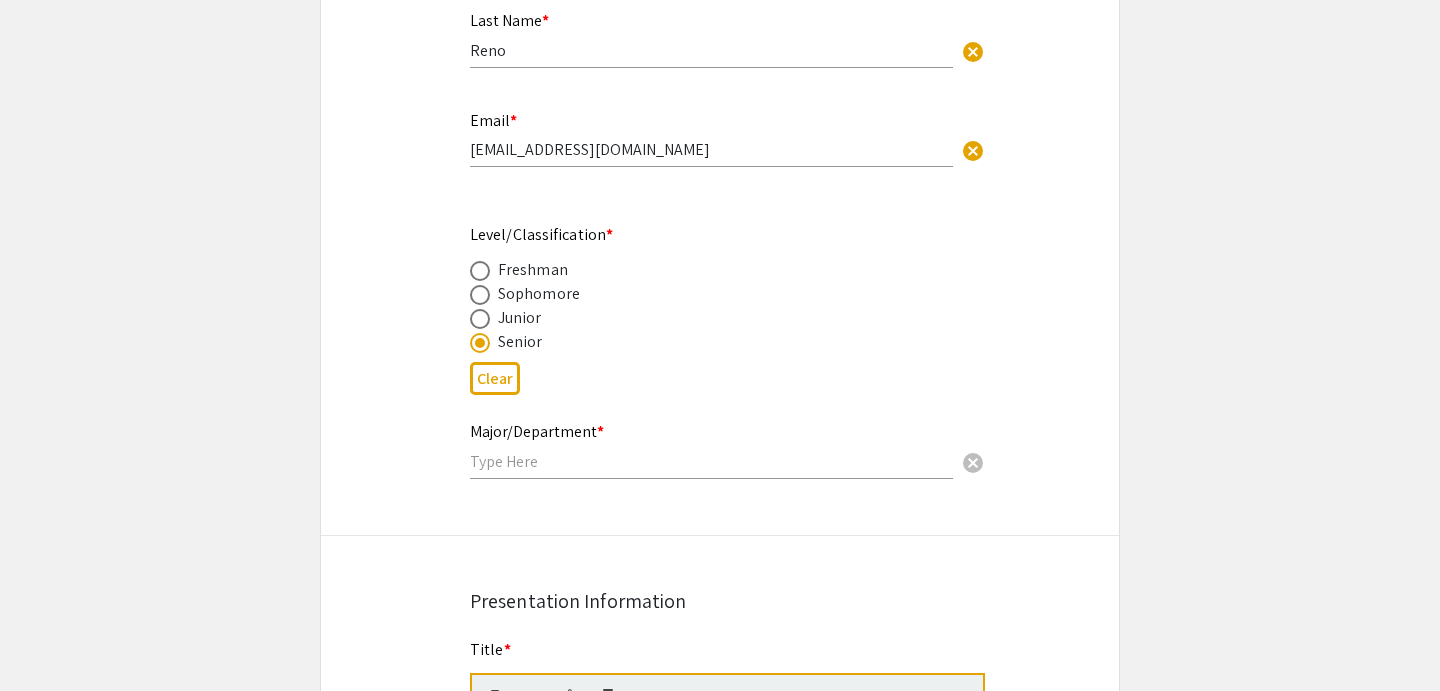 click at bounding box center (711, 461) 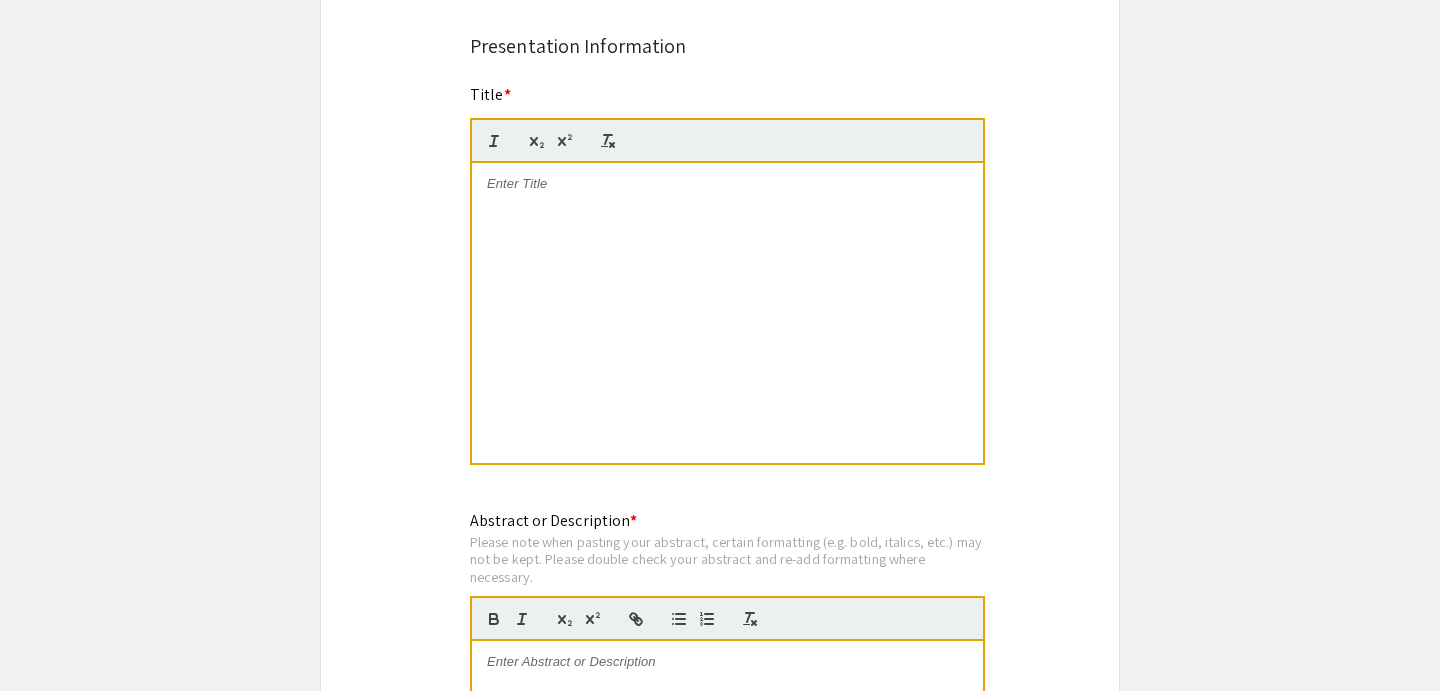 scroll, scrollTop: 1193, scrollLeft: 0, axis: vertical 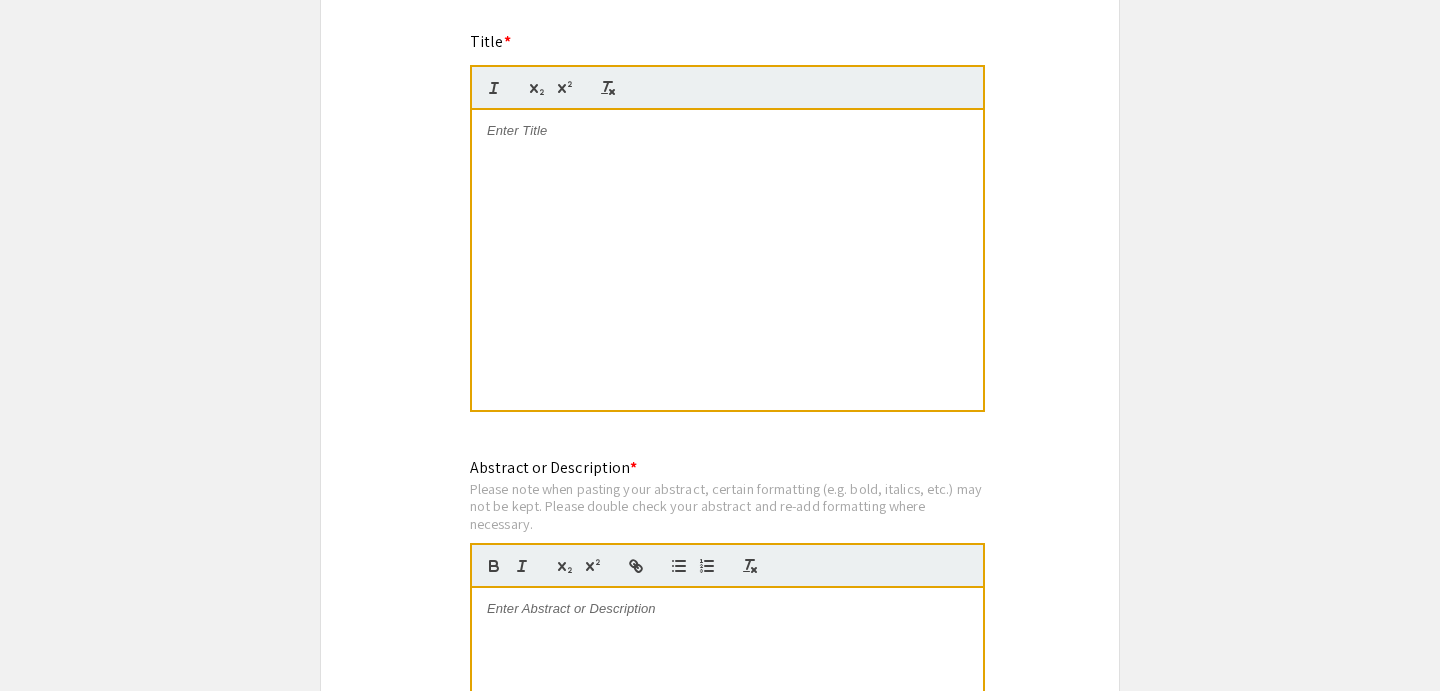 type on "Psychology and Social Welfare" 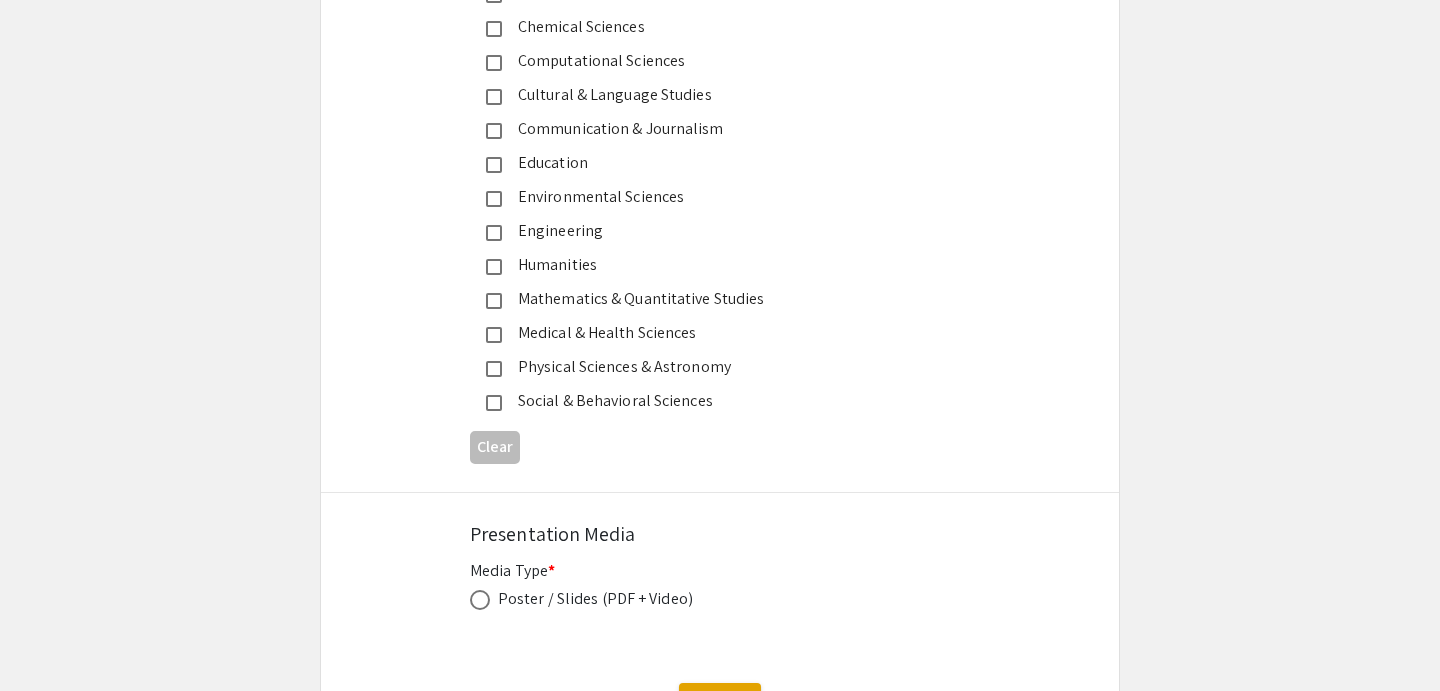 scroll, scrollTop: 2332, scrollLeft: 0, axis: vertical 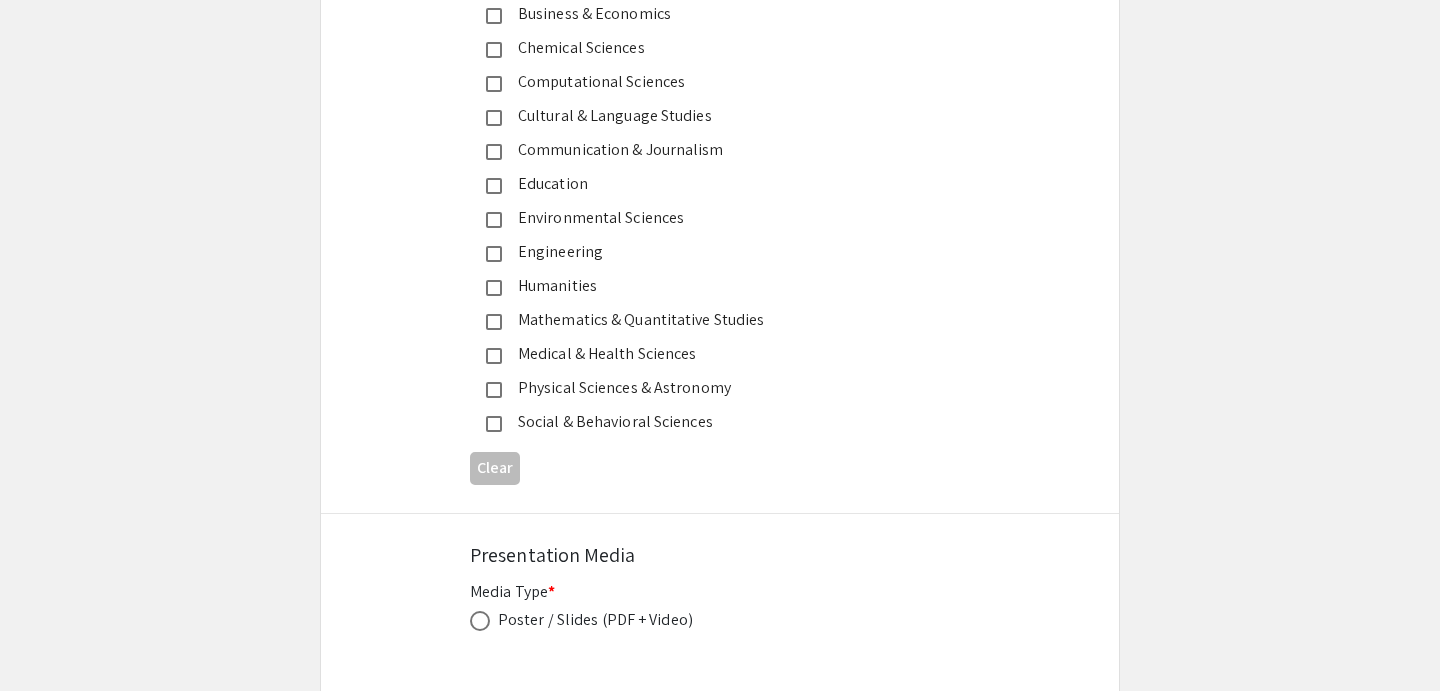 click on "Social & Behavioral Sciences" 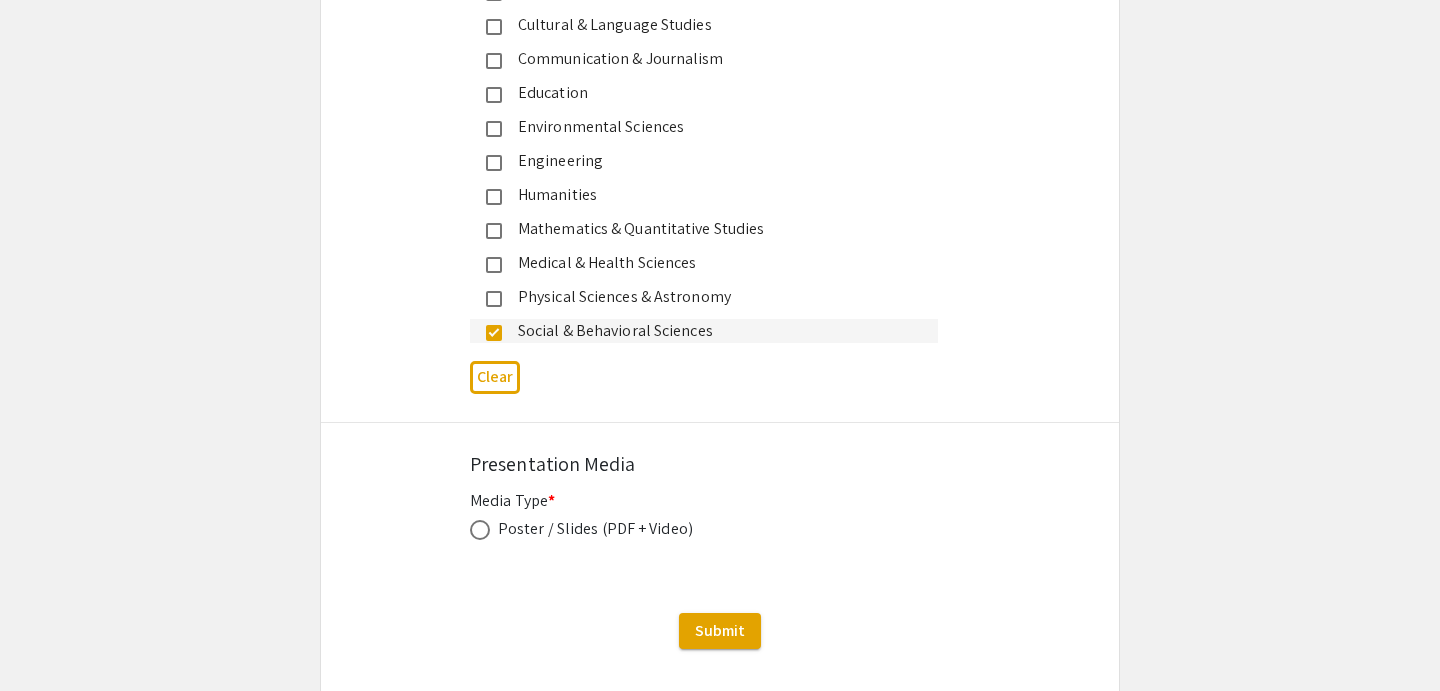 scroll, scrollTop: 2416, scrollLeft: 0, axis: vertical 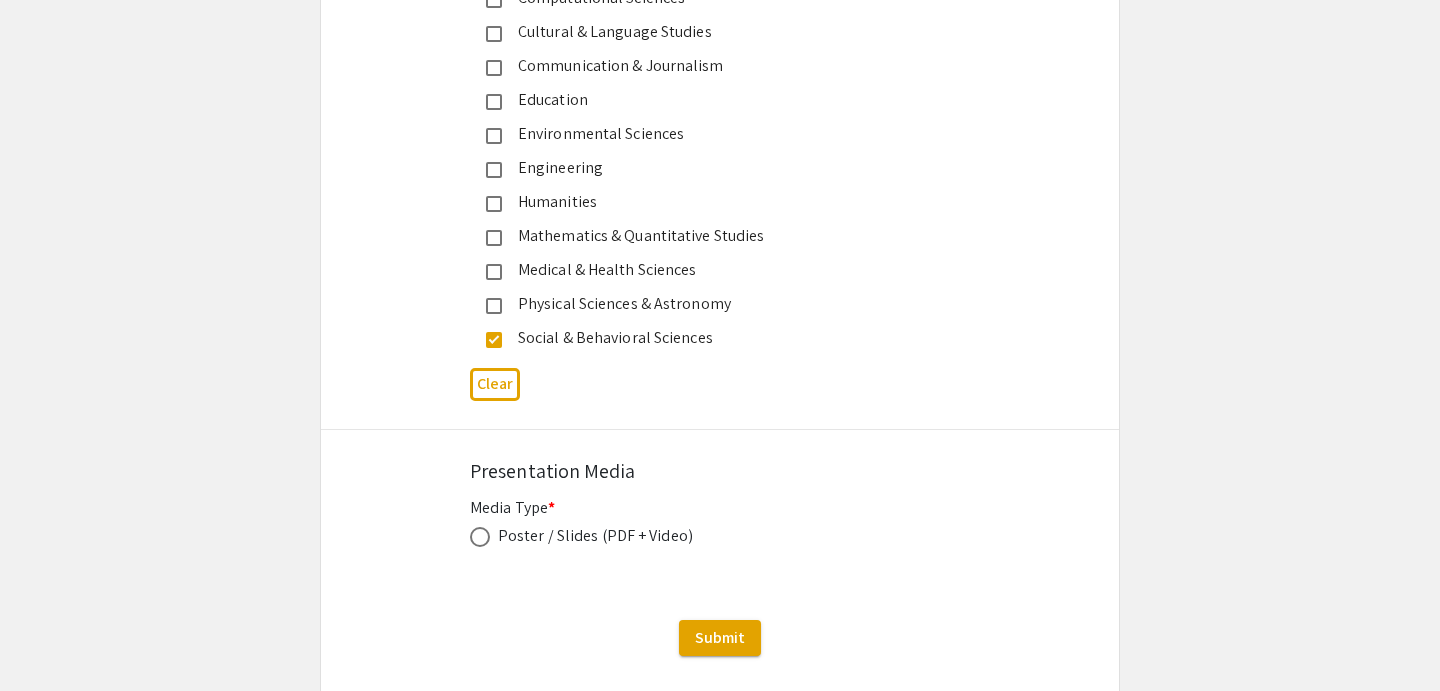 click on "Poster / Slides (PDF + Video)" 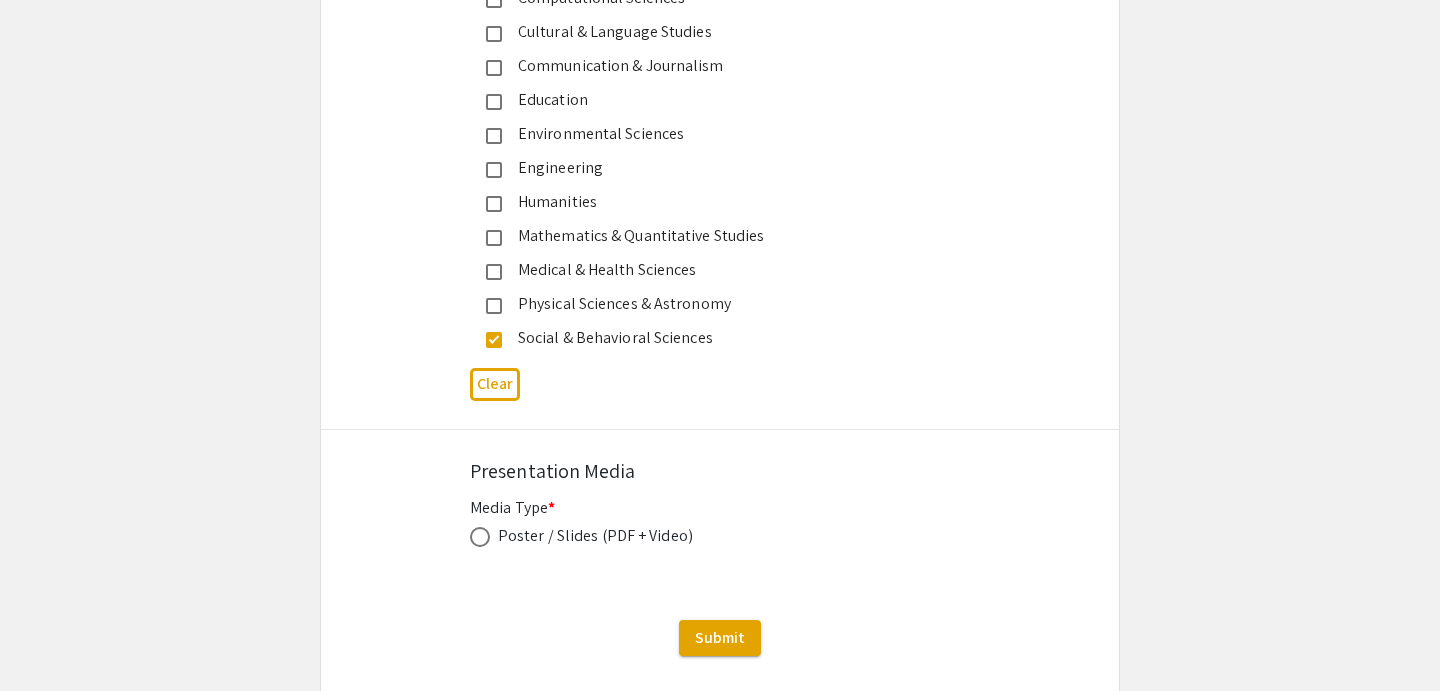 click at bounding box center [480, 537] 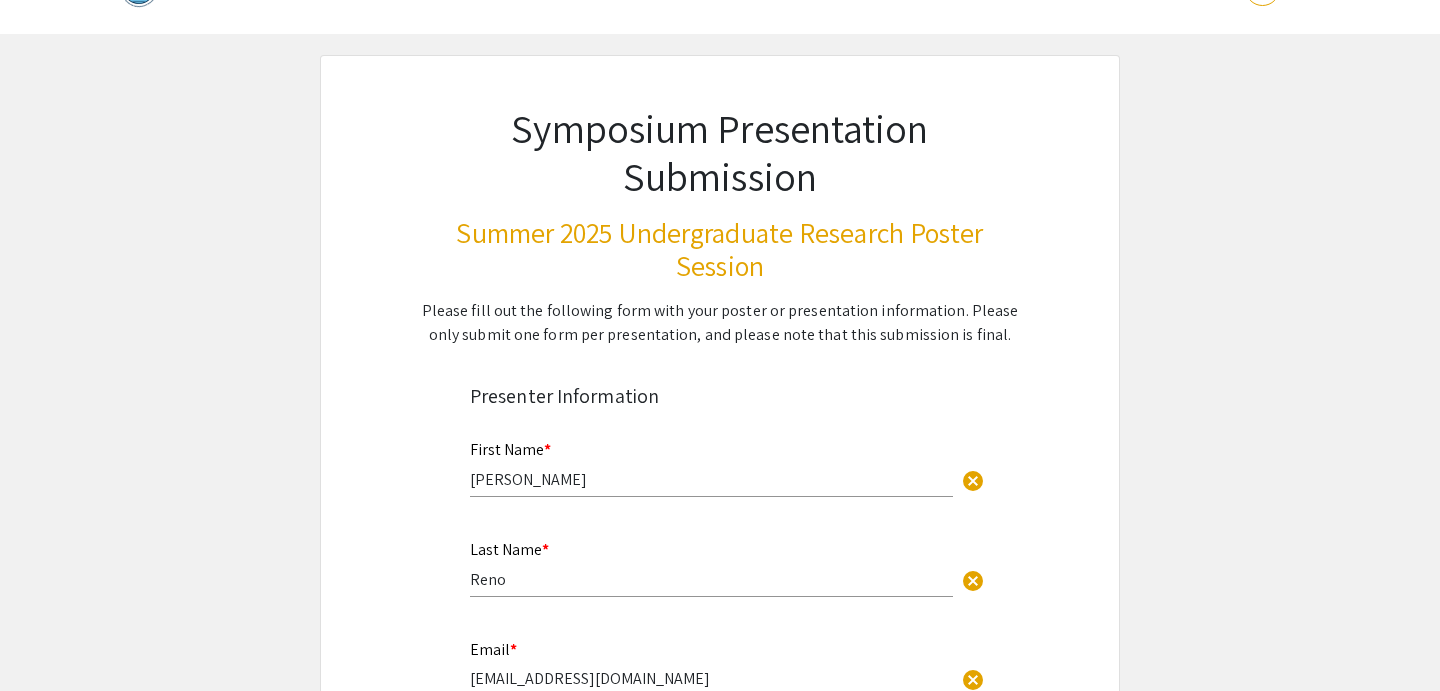 scroll, scrollTop: 0, scrollLeft: 0, axis: both 